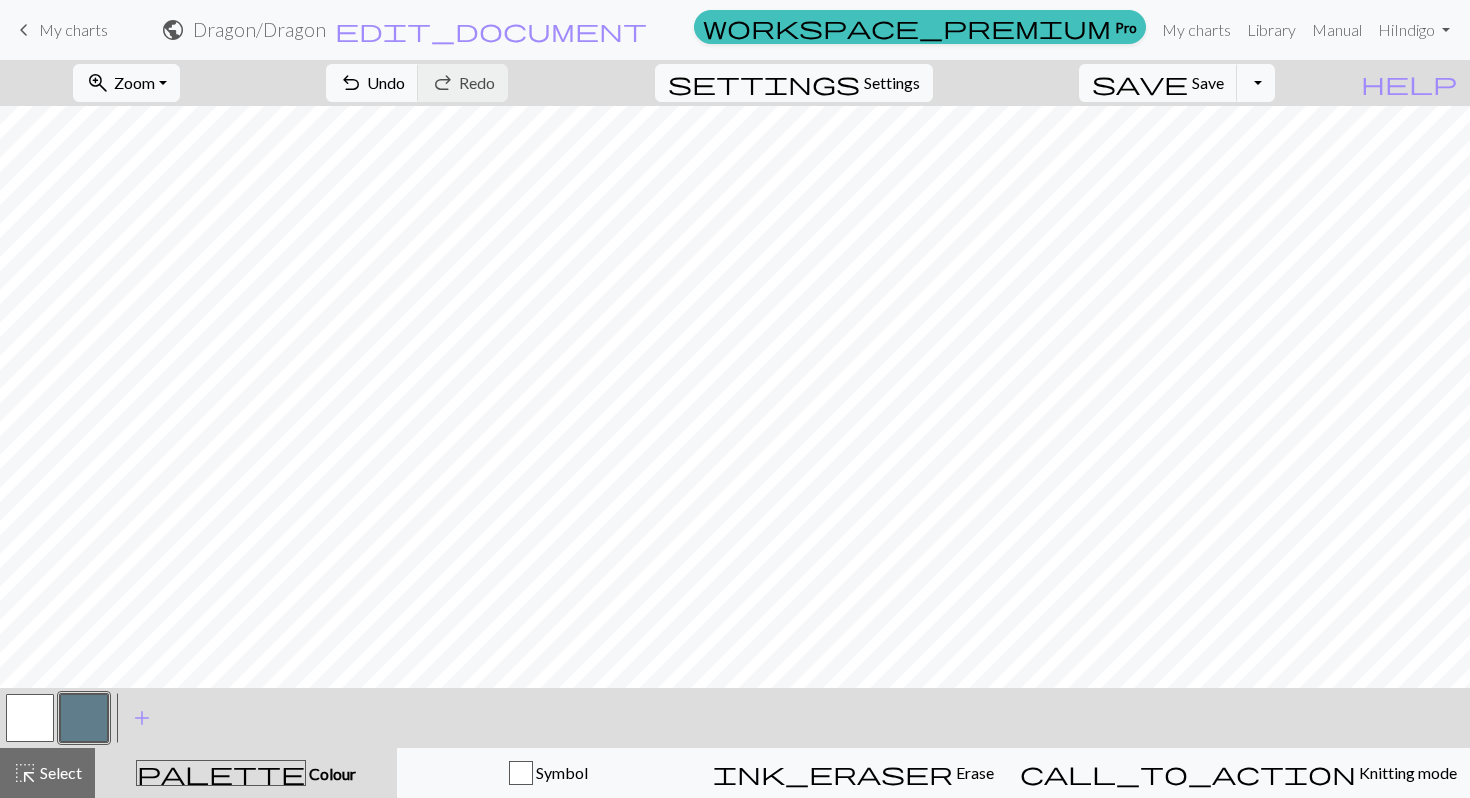 scroll, scrollTop: 0, scrollLeft: 0, axis: both 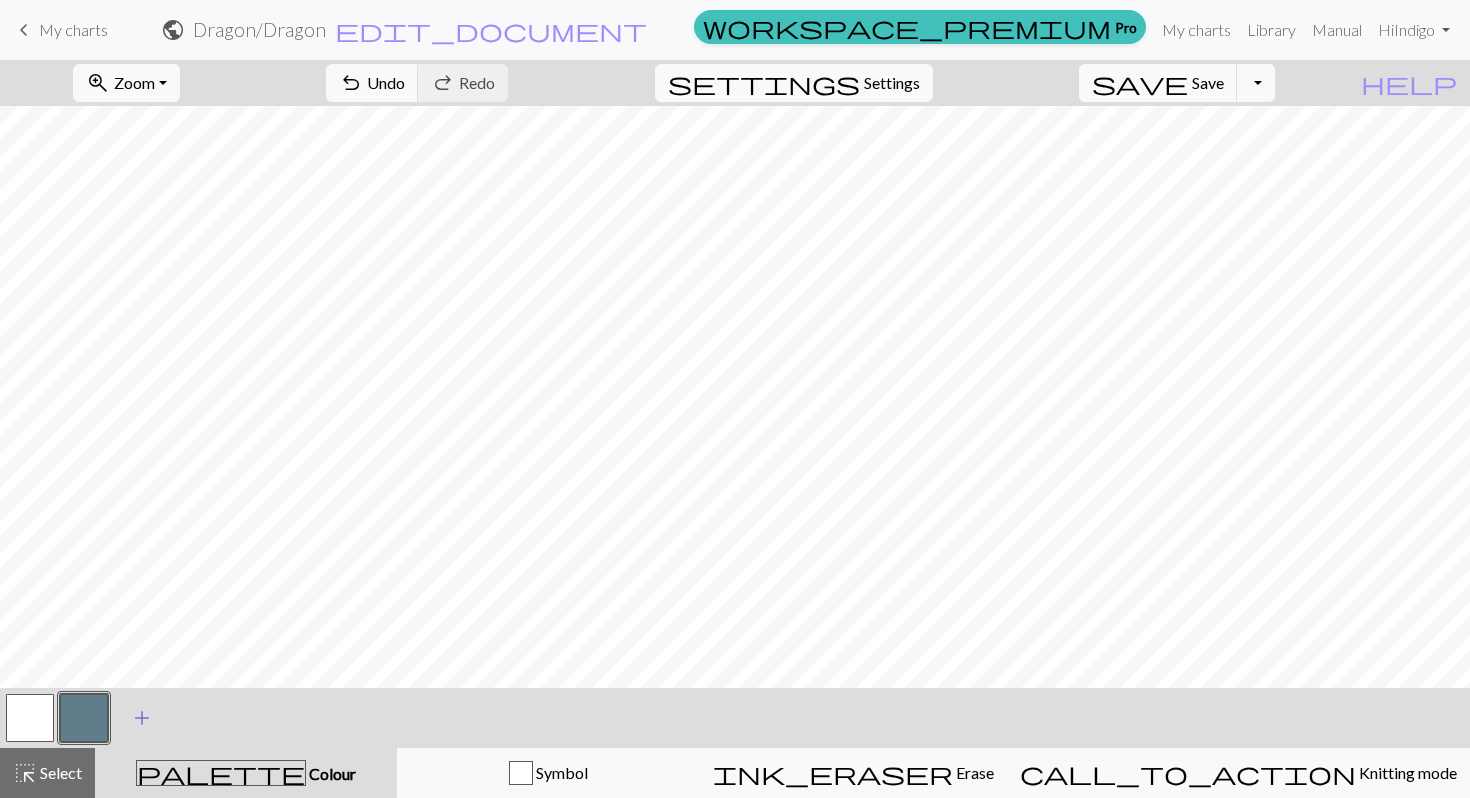 click on "add" at bounding box center (142, 718) 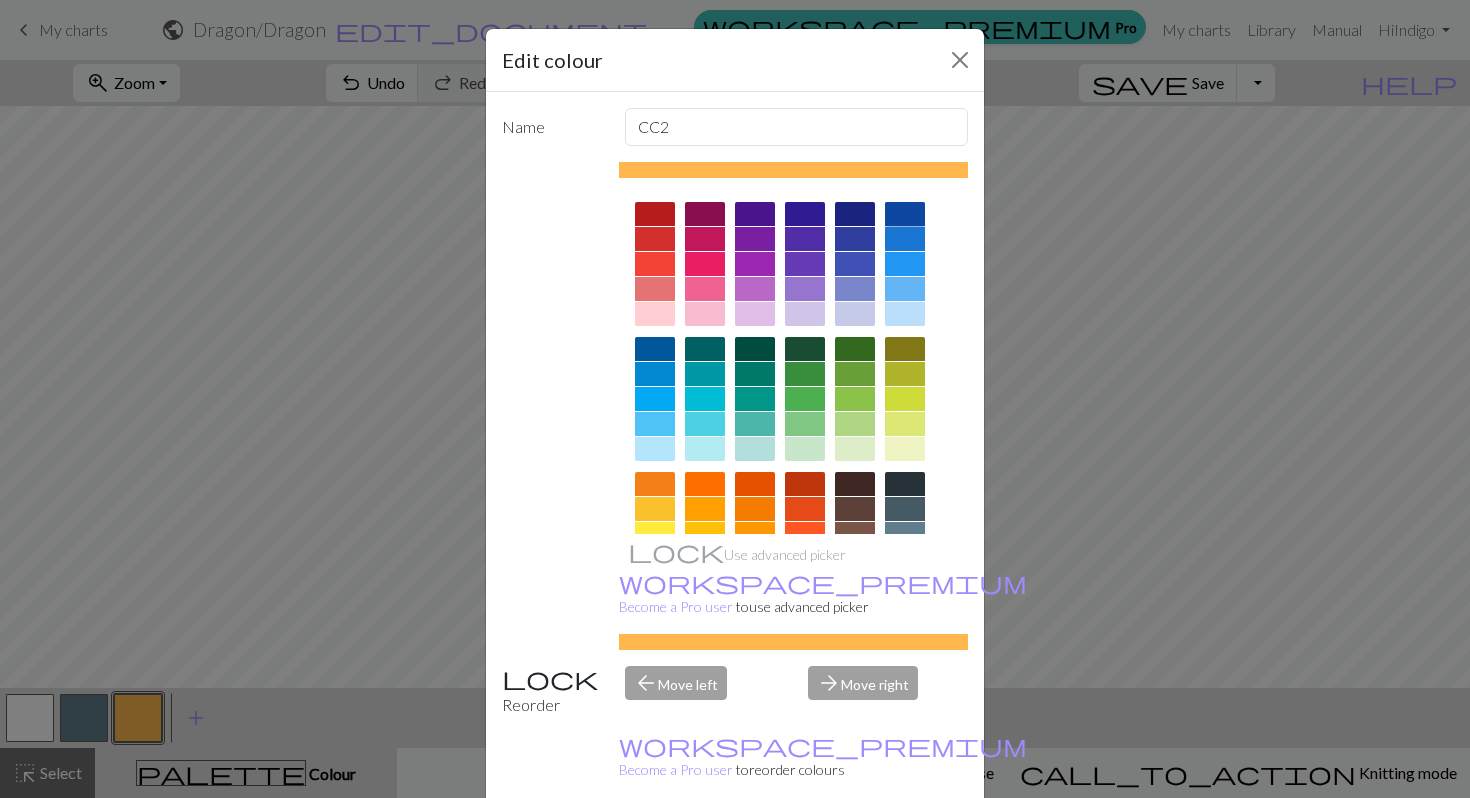 click at bounding box center (905, 214) 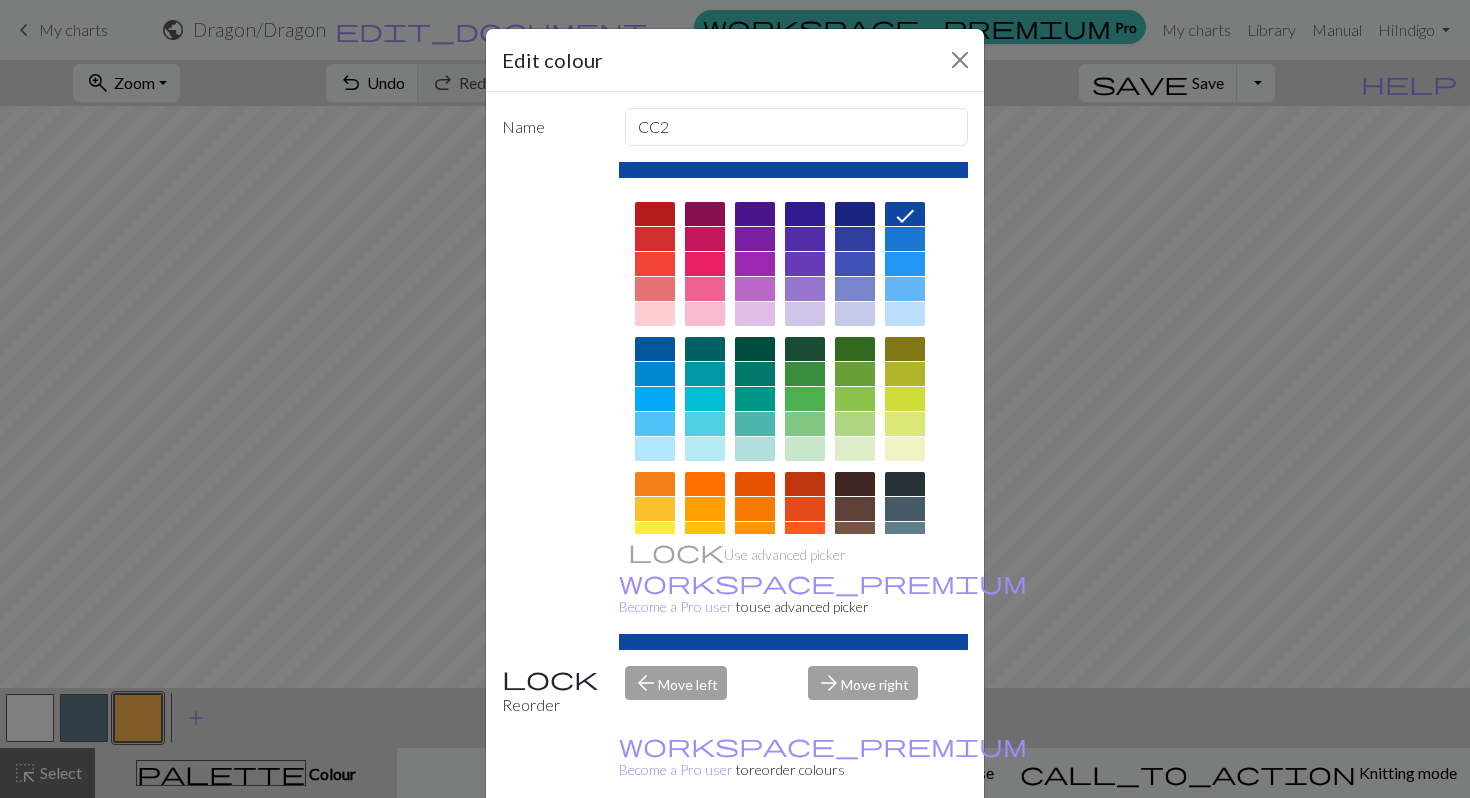 click on "Done" at bounding box center (855, 849) 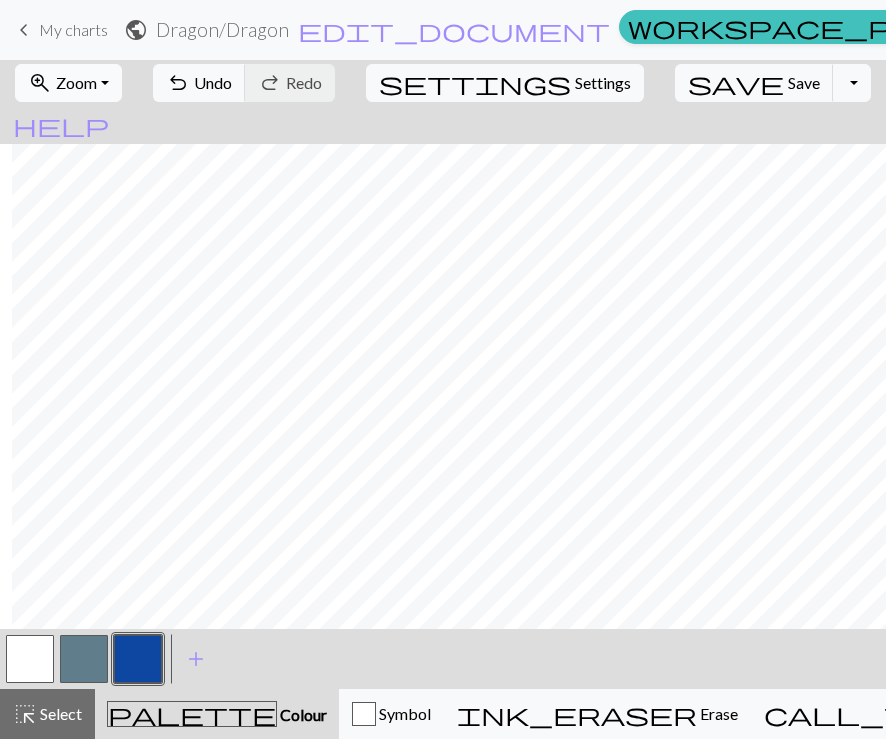 scroll, scrollTop: 3567, scrollLeft: 2264, axis: both 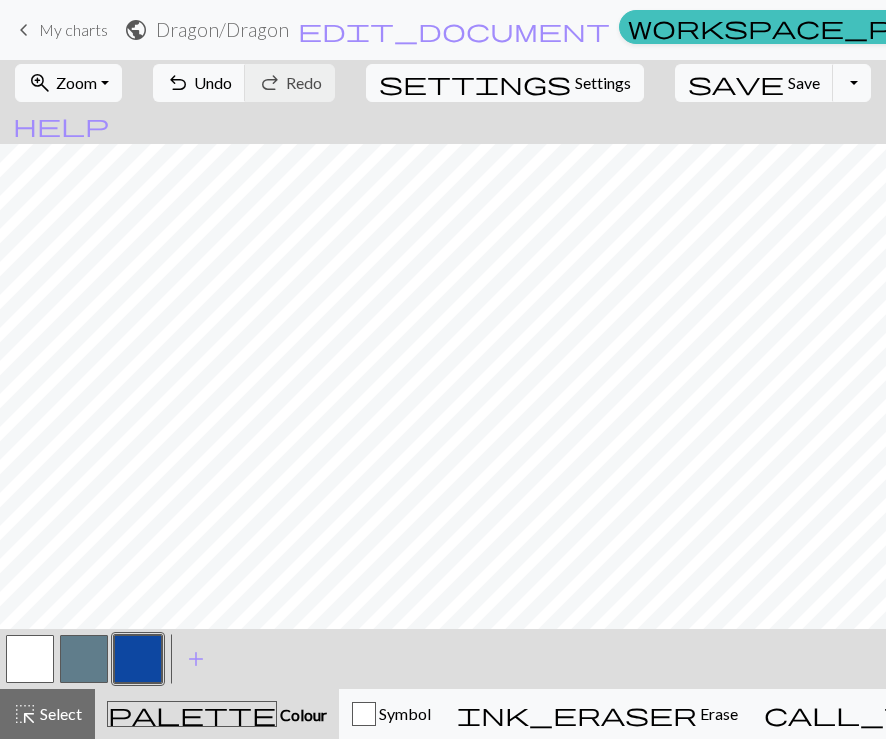 click at bounding box center (84, 659) 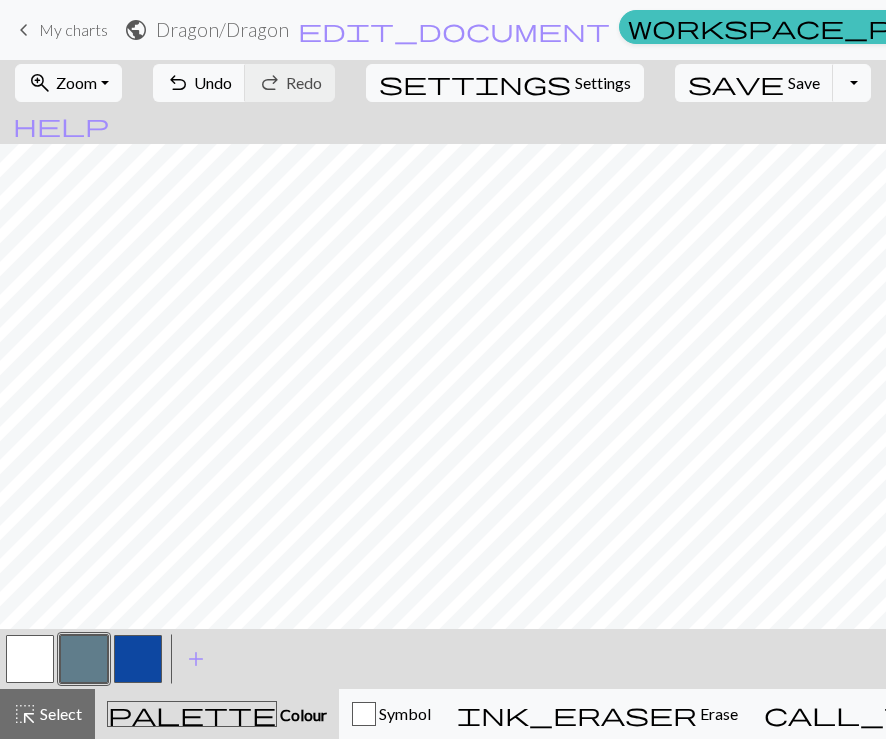 click at bounding box center [138, 659] 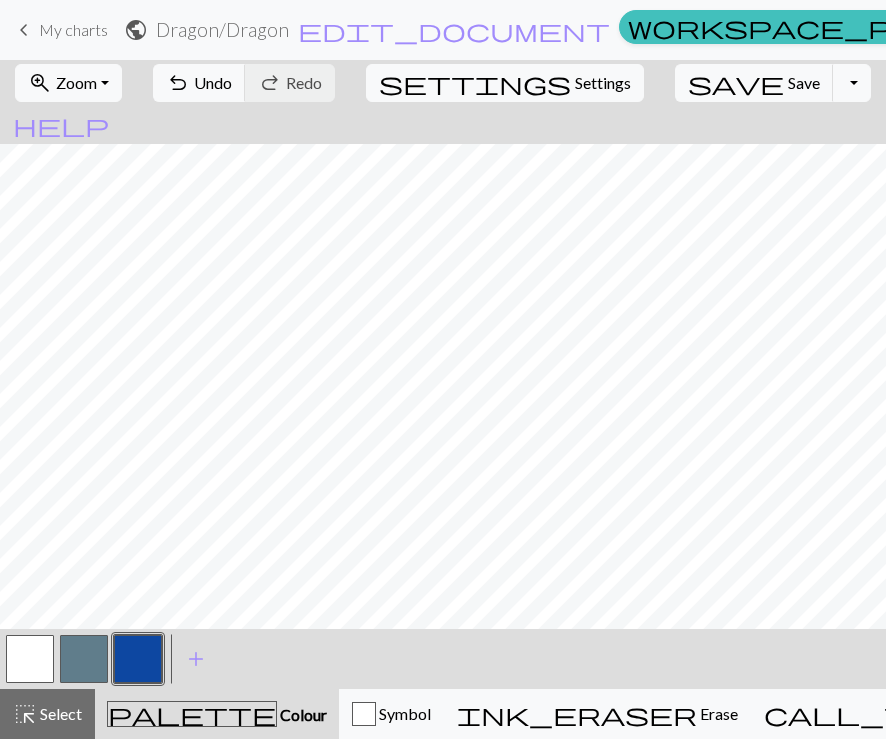 click at bounding box center [138, 659] 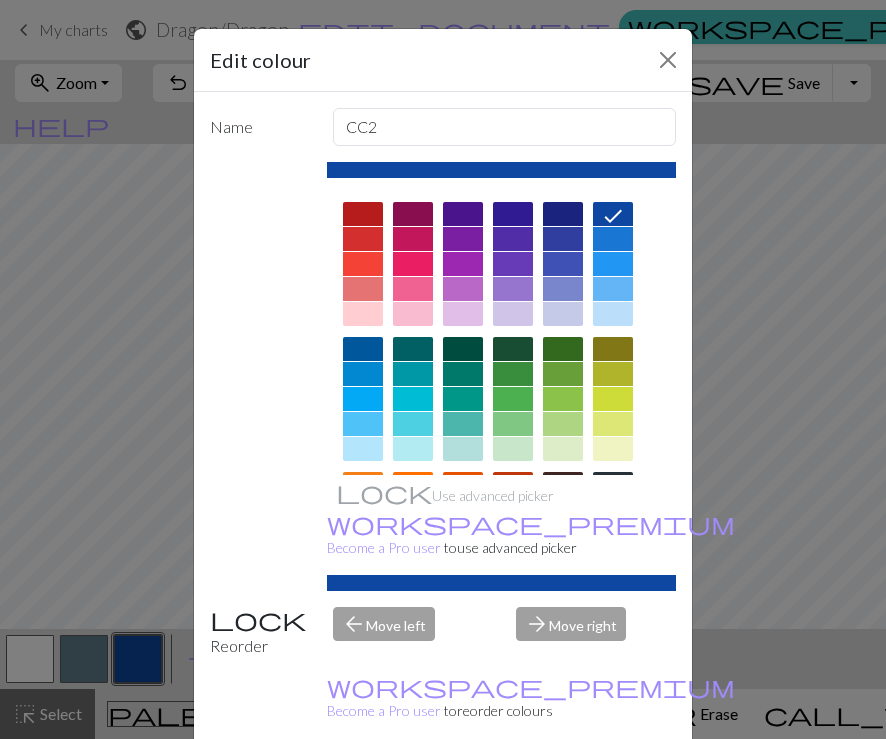 click on "Done" at bounding box center [563, 790] 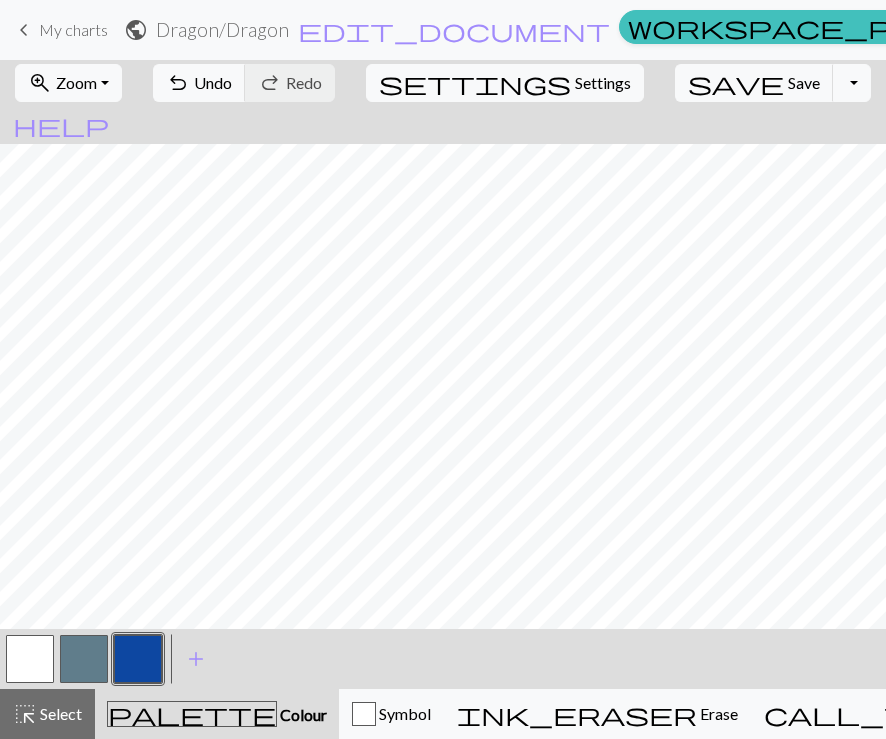 click at bounding box center (30, 659) 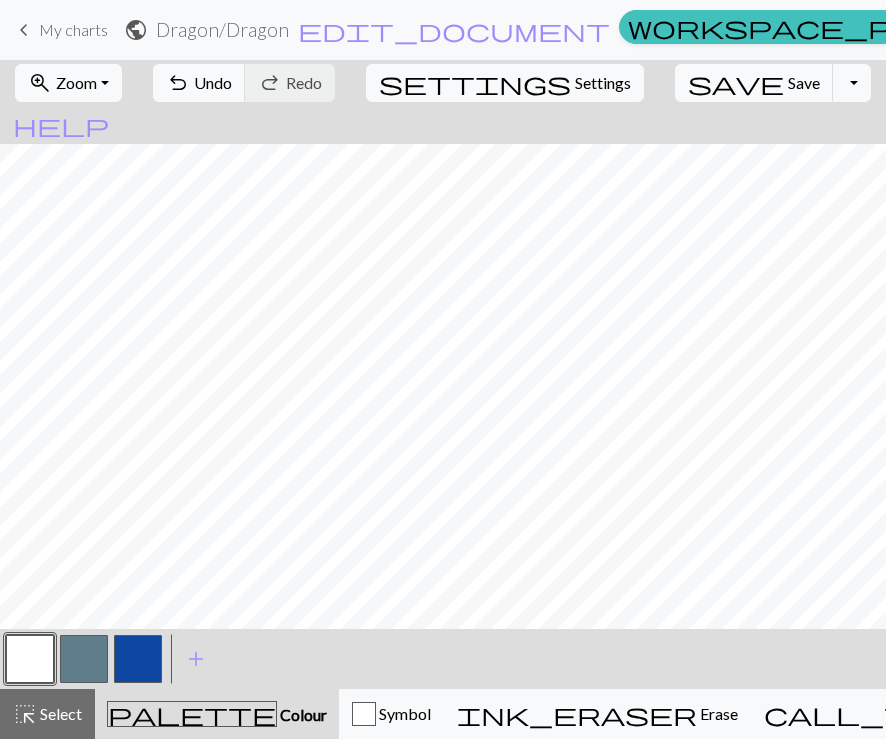 click at bounding box center [138, 659] 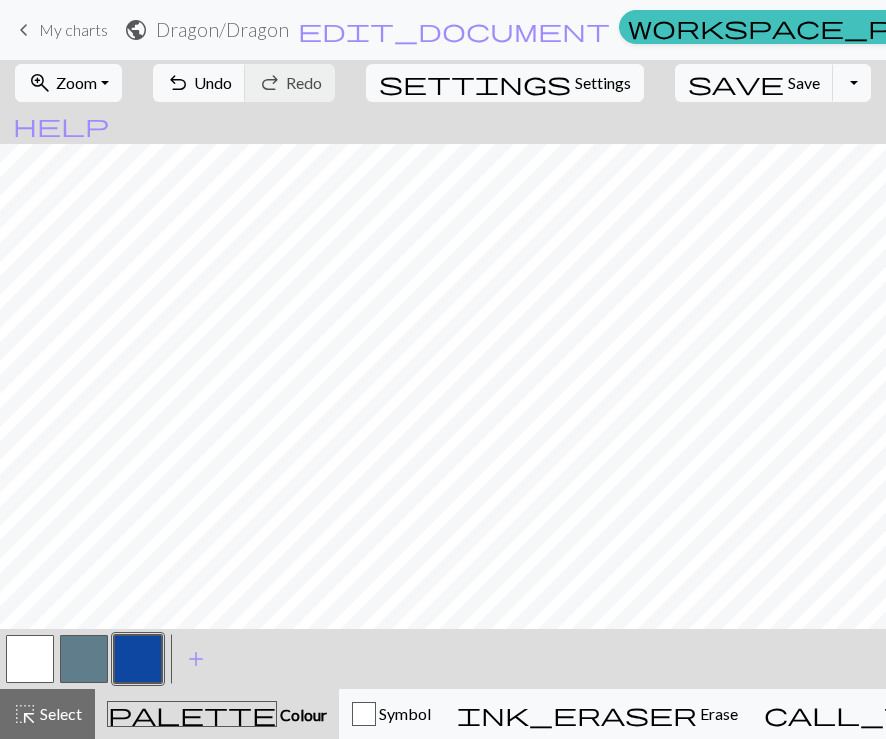 click at bounding box center [30, 659] 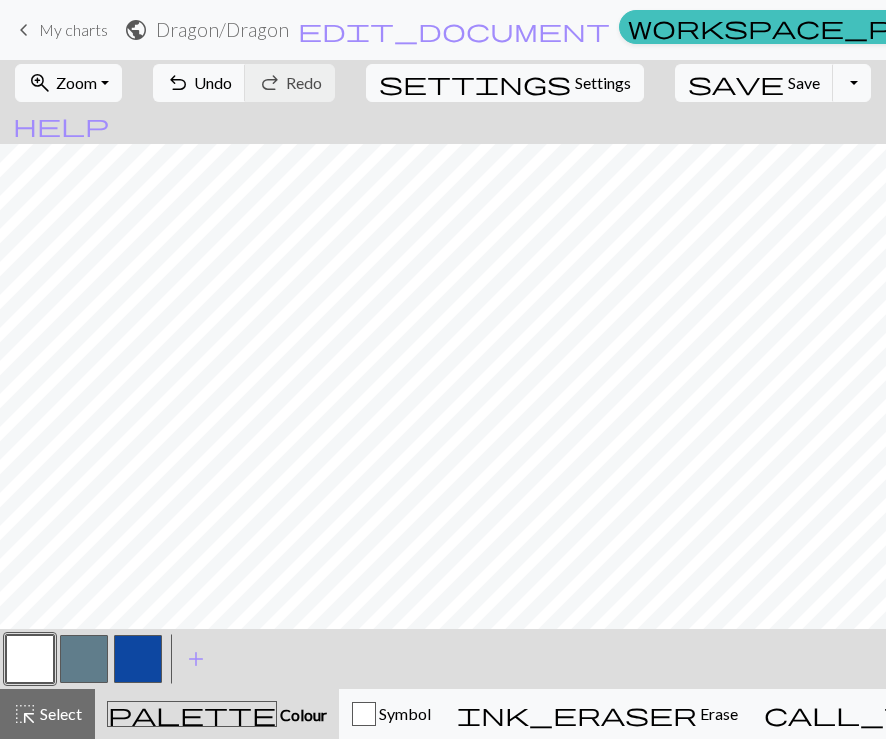 click at bounding box center [138, 659] 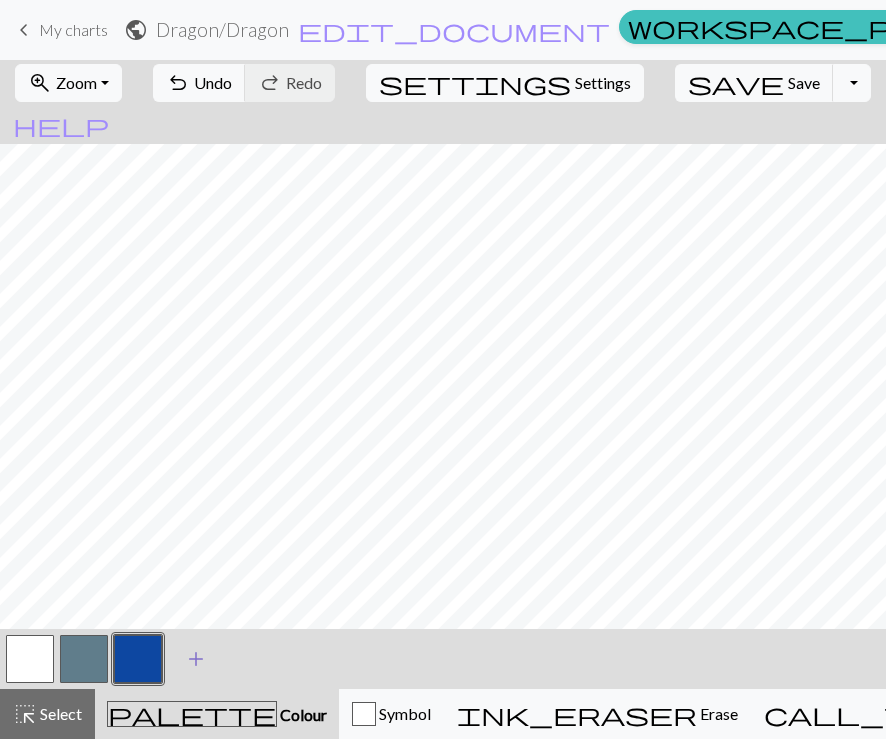 scroll, scrollTop: 3005, scrollLeft: 2373, axis: both 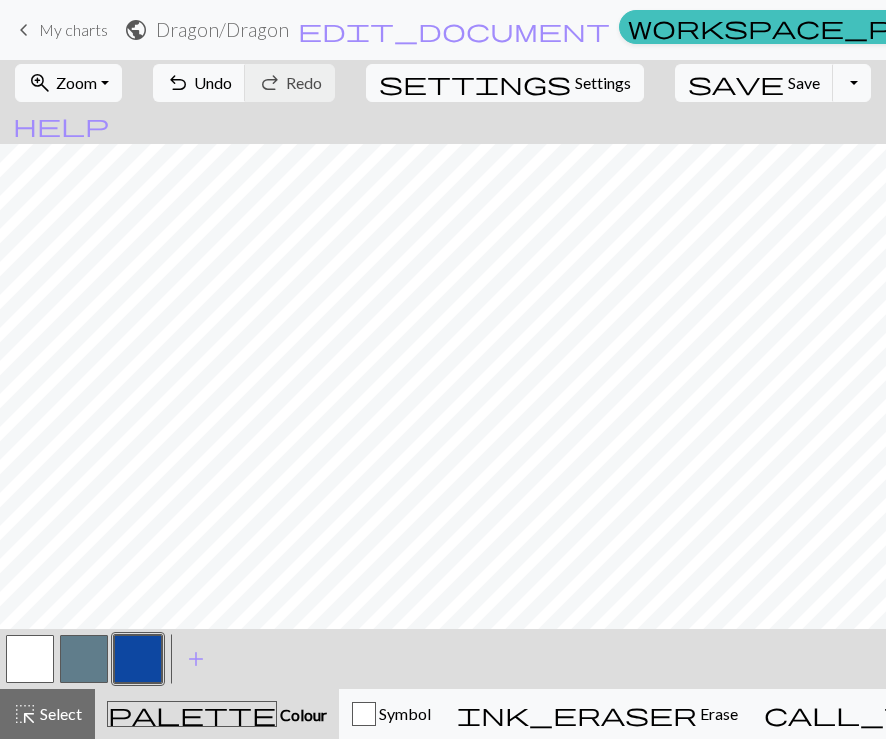 click at bounding box center (30, 659) 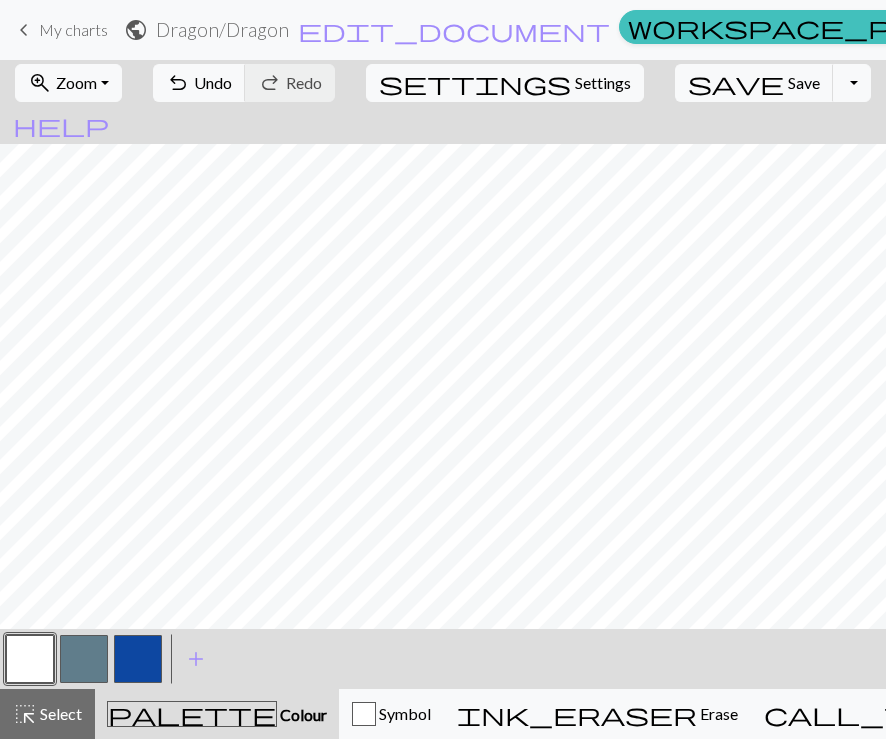 click at bounding box center [138, 659] 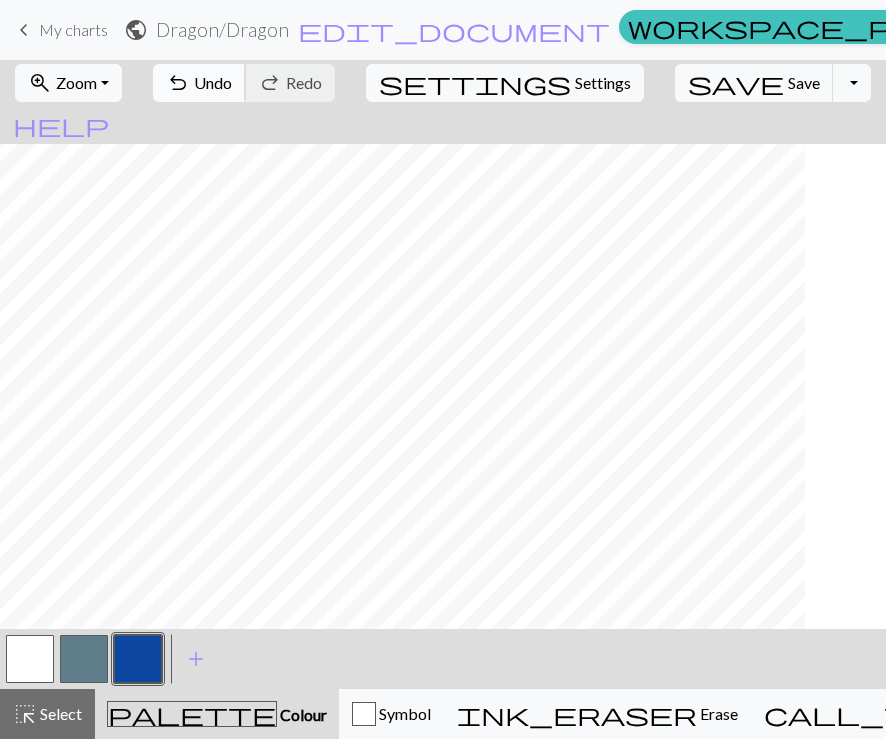 scroll, scrollTop: 2095, scrollLeft: 1542, axis: both 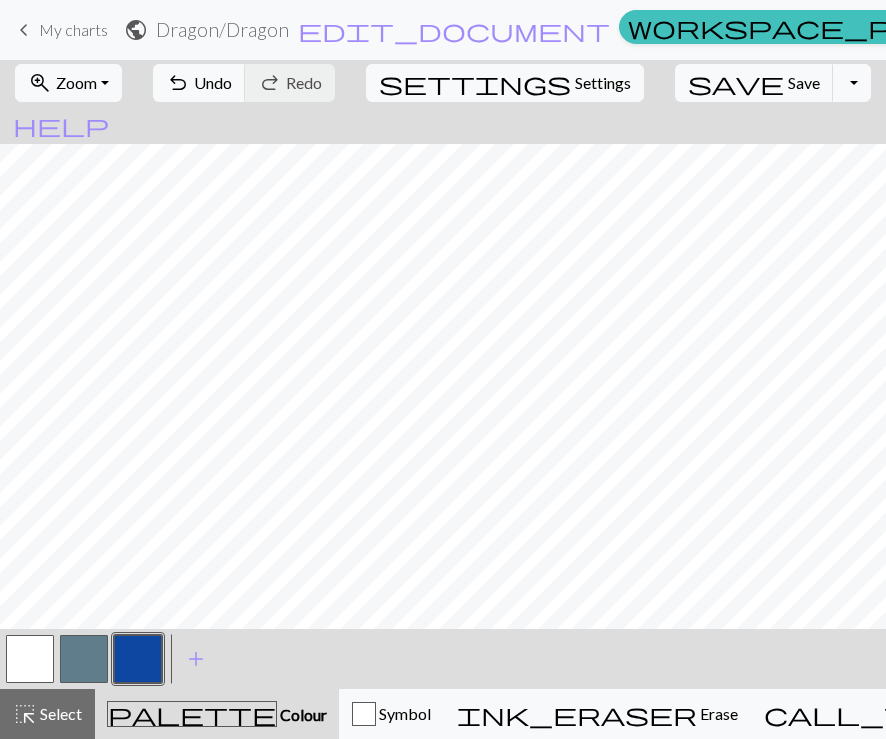 click at bounding box center [30, 659] 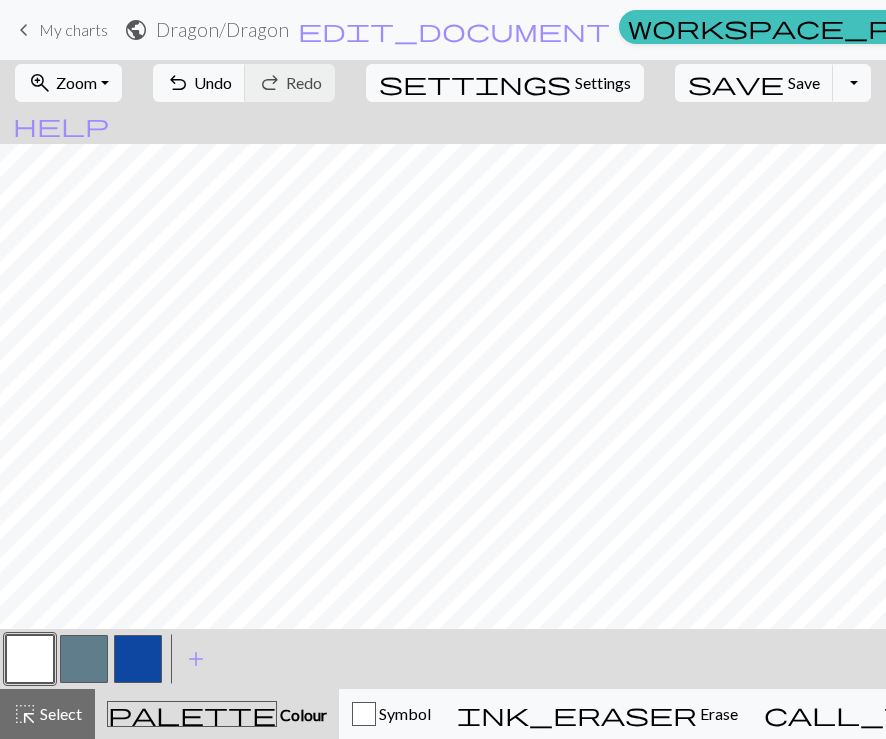 click at bounding box center (138, 659) 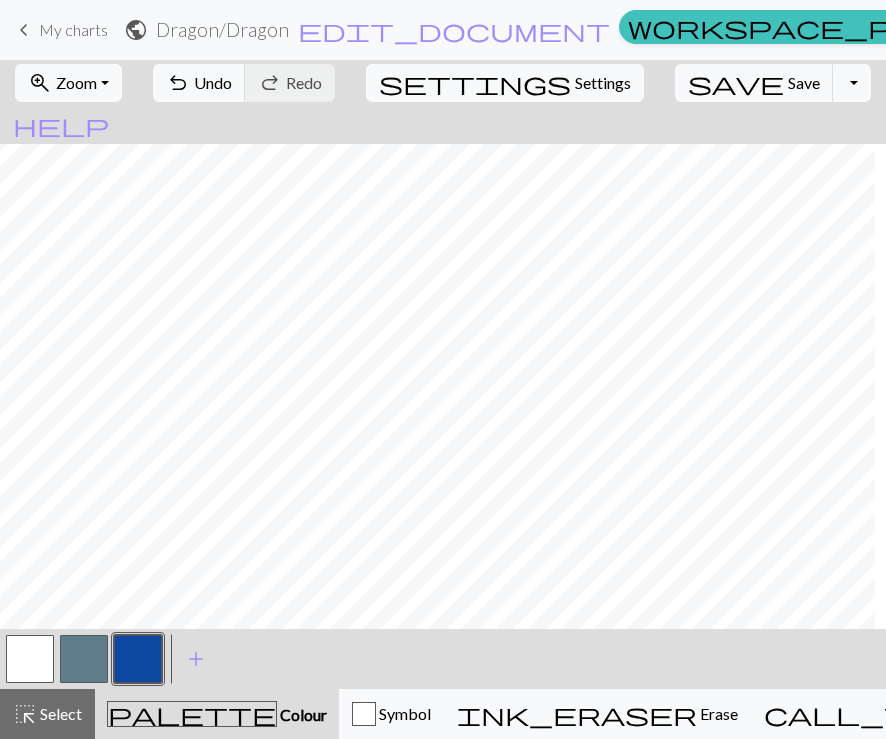 scroll, scrollTop: 2240, scrollLeft: 1642, axis: both 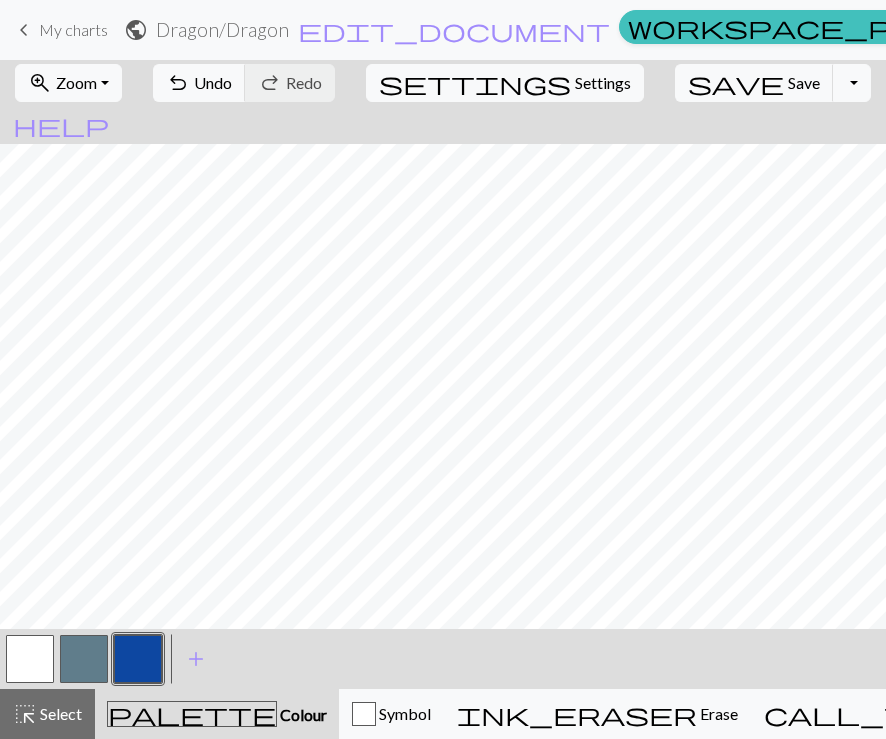 click at bounding box center [30, 659] 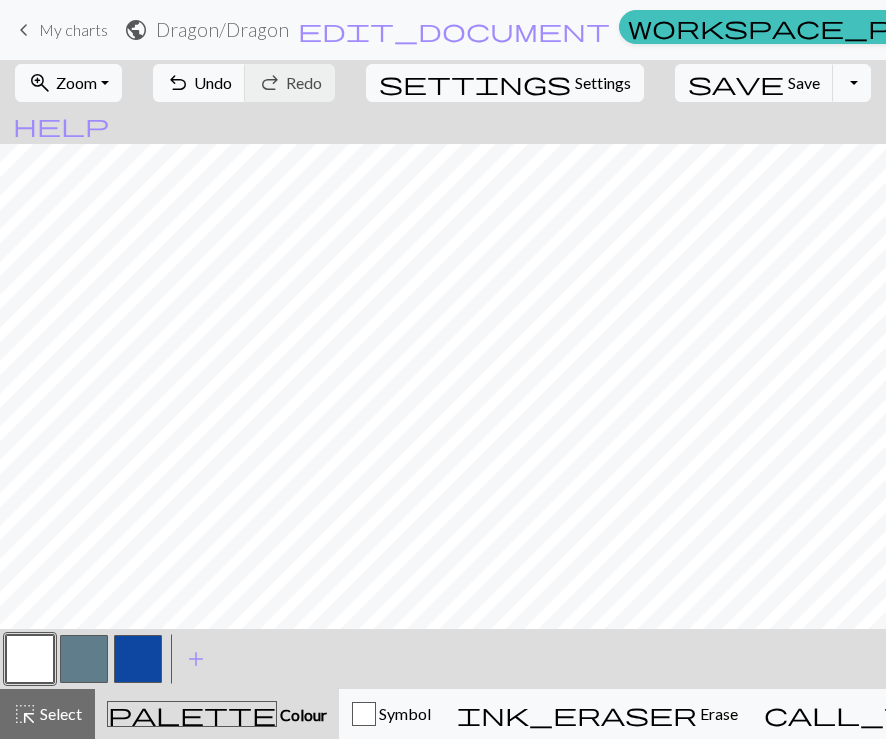 click at bounding box center [138, 659] 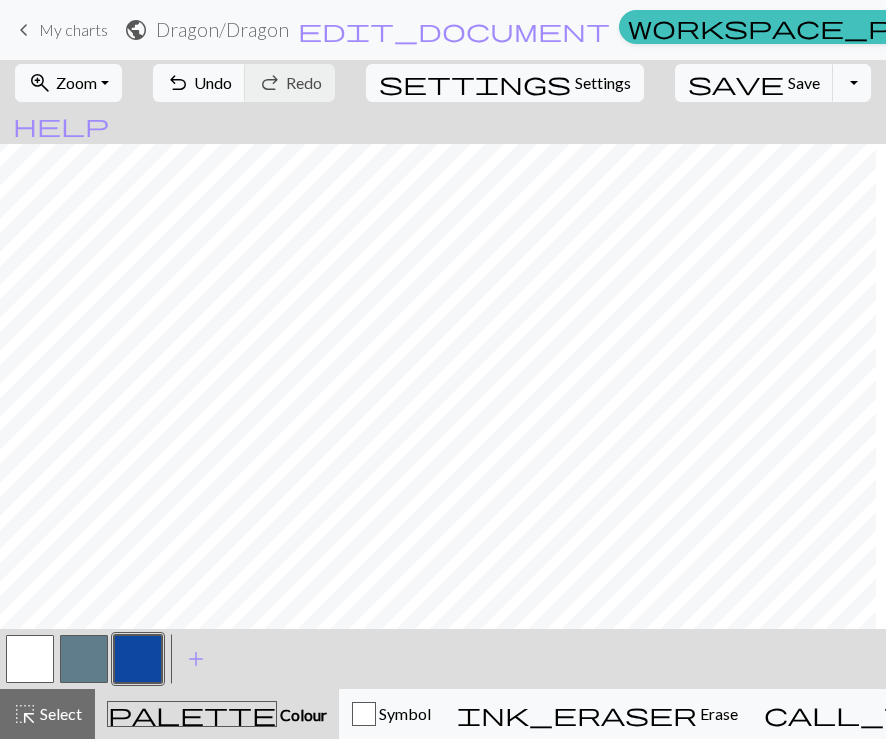 scroll, scrollTop: 2240, scrollLeft: 1608, axis: both 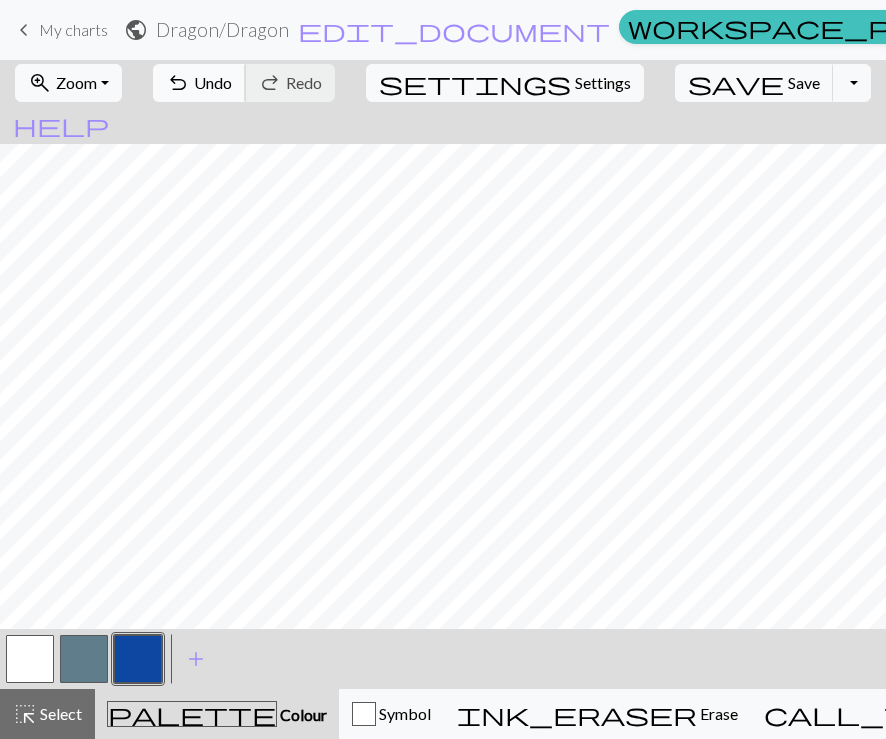 click on "Undo" at bounding box center (213, 82) 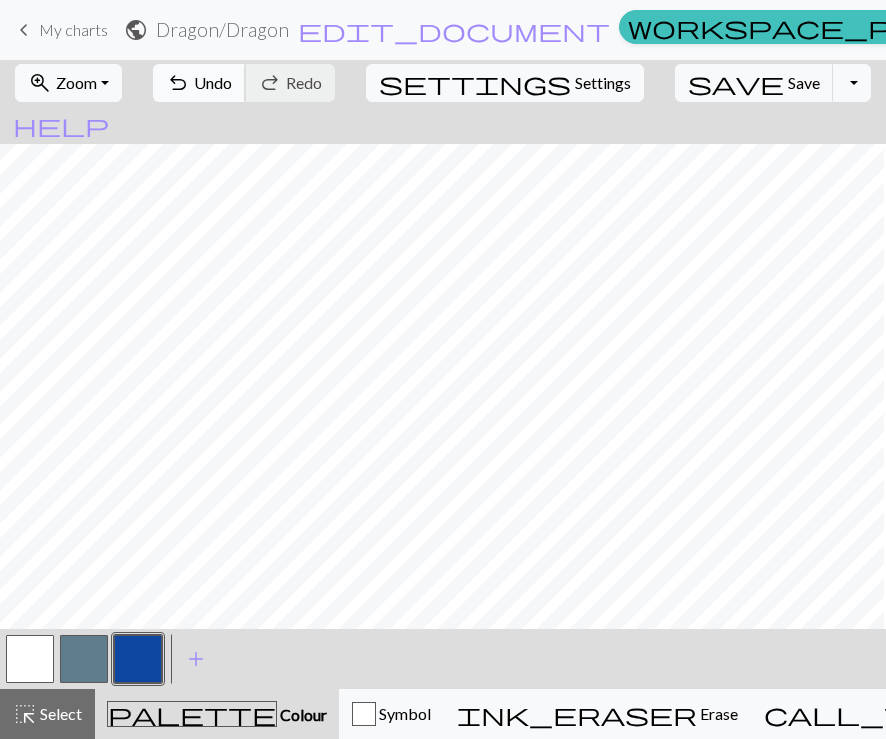scroll, scrollTop: 2350, scrollLeft: 1441, axis: both 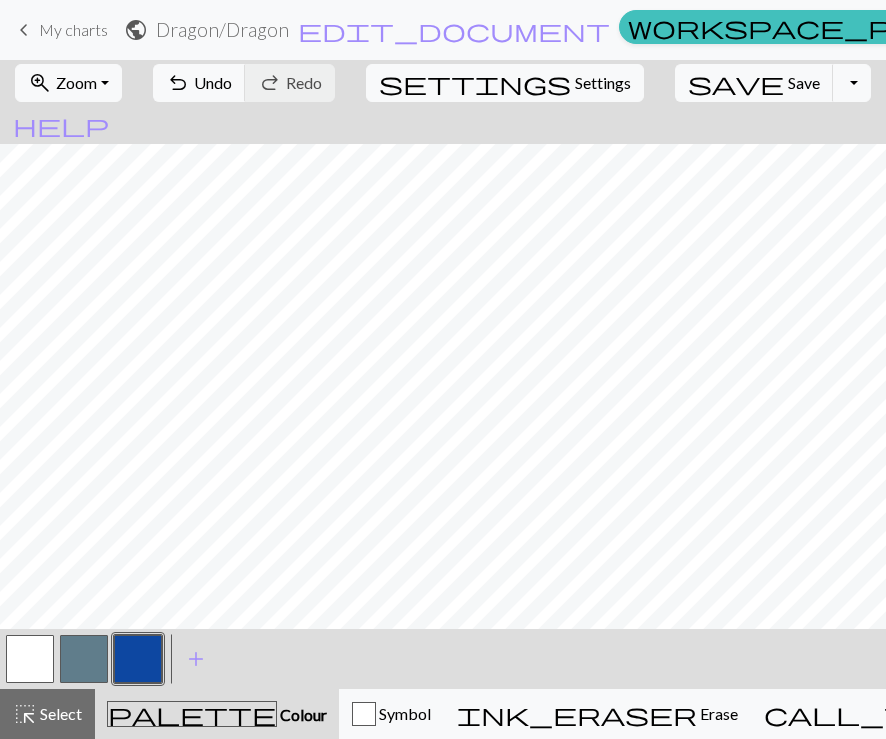 click at bounding box center (30, 659) 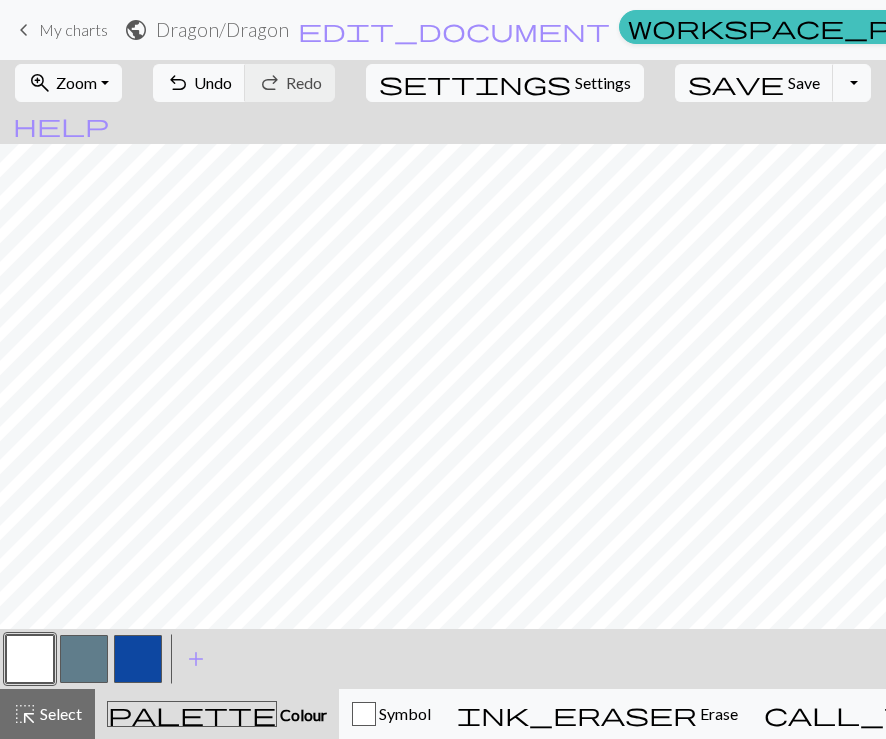 click at bounding box center (138, 659) 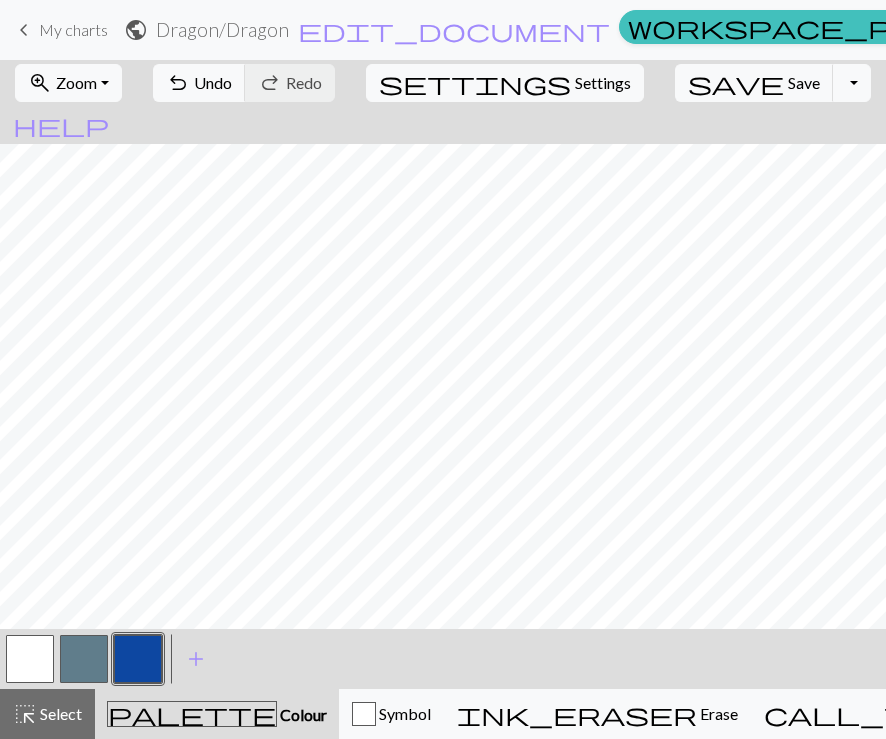 click at bounding box center [30, 659] 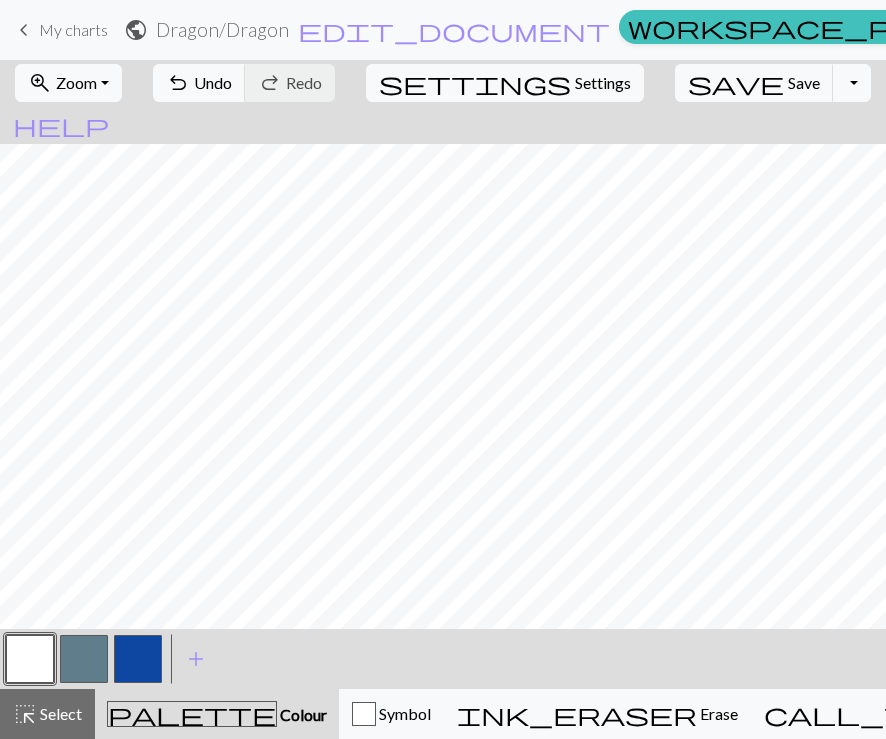 click at bounding box center (138, 659) 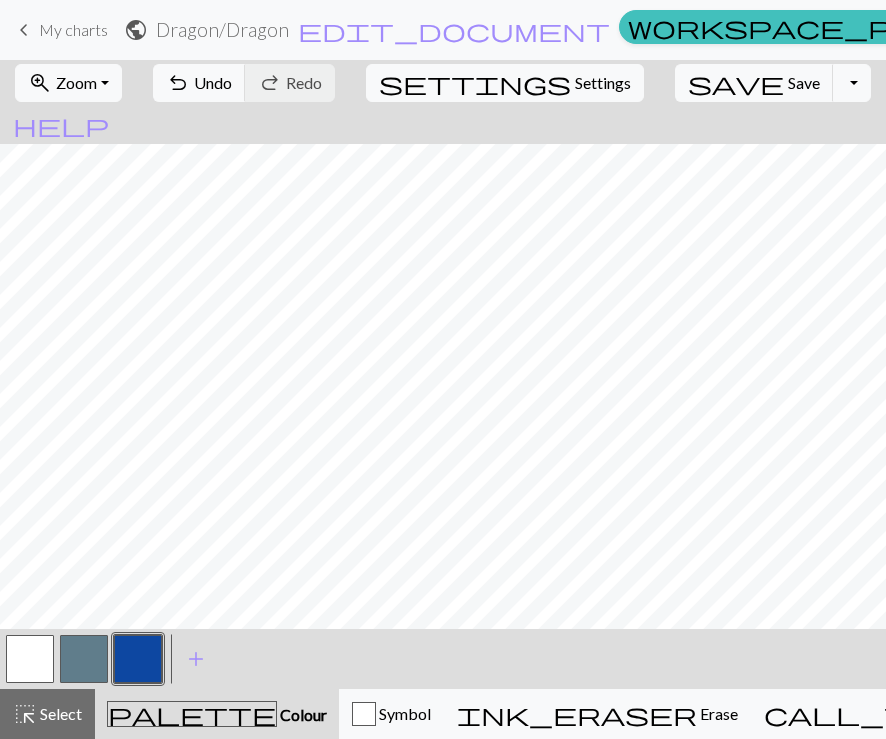 click at bounding box center (30, 659) 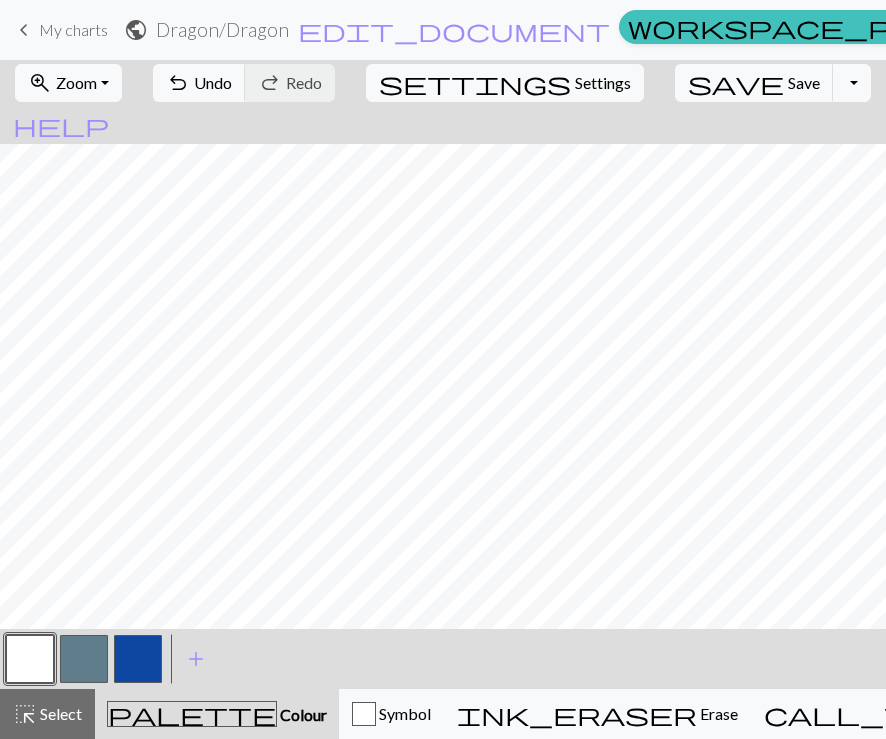 click at bounding box center [138, 659] 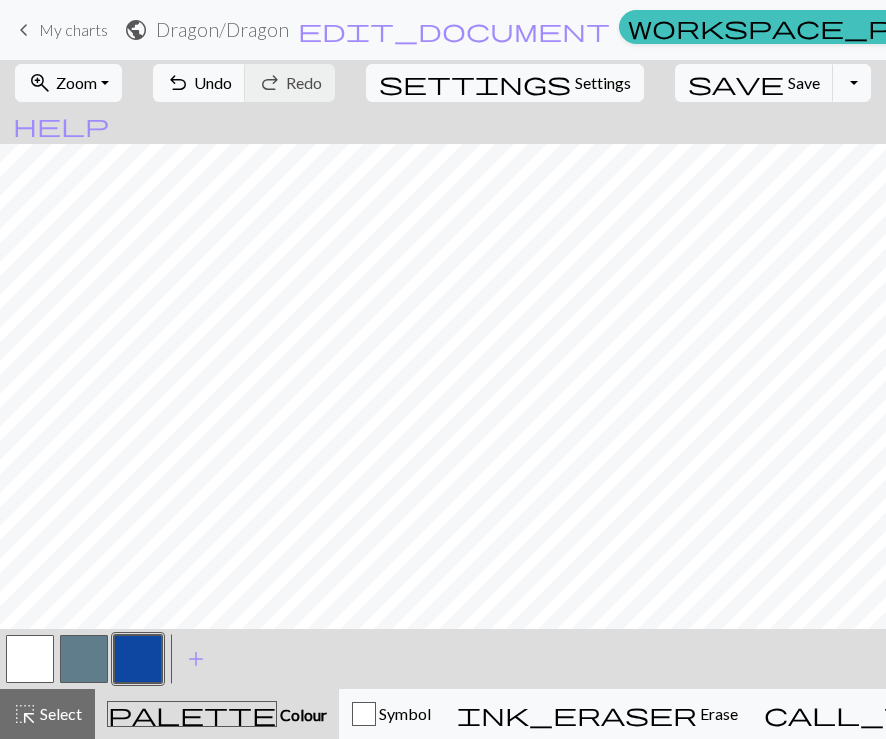 click at bounding box center (30, 659) 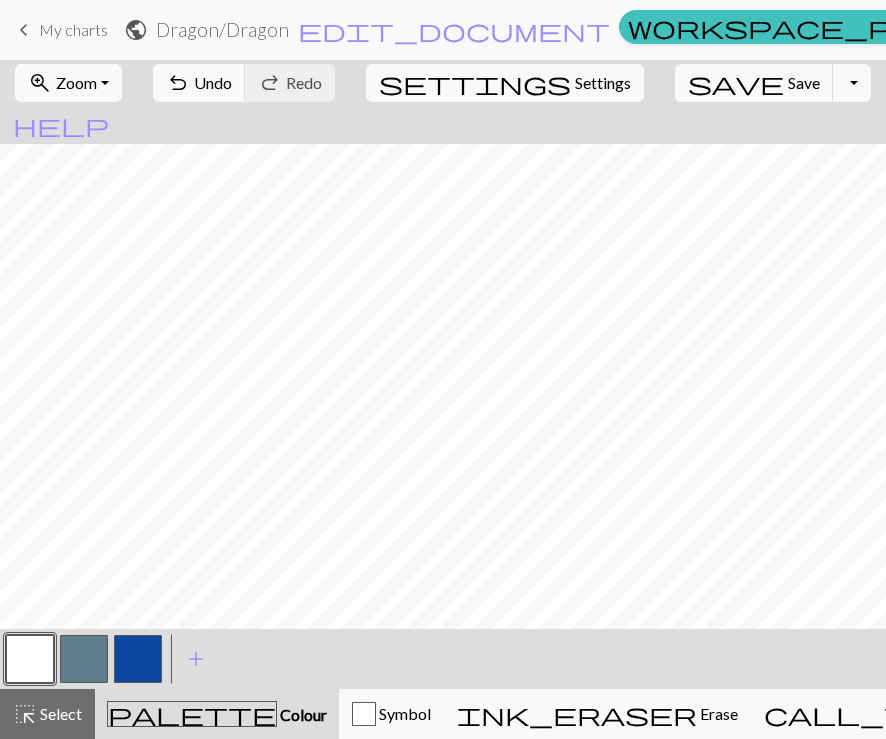 click at bounding box center (138, 659) 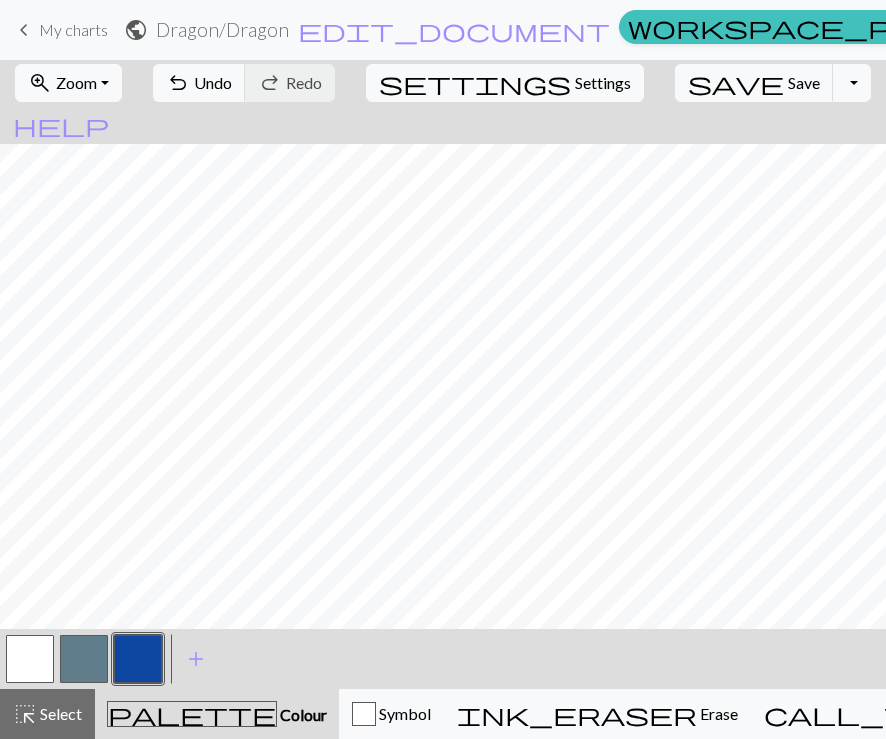 click at bounding box center [30, 659] 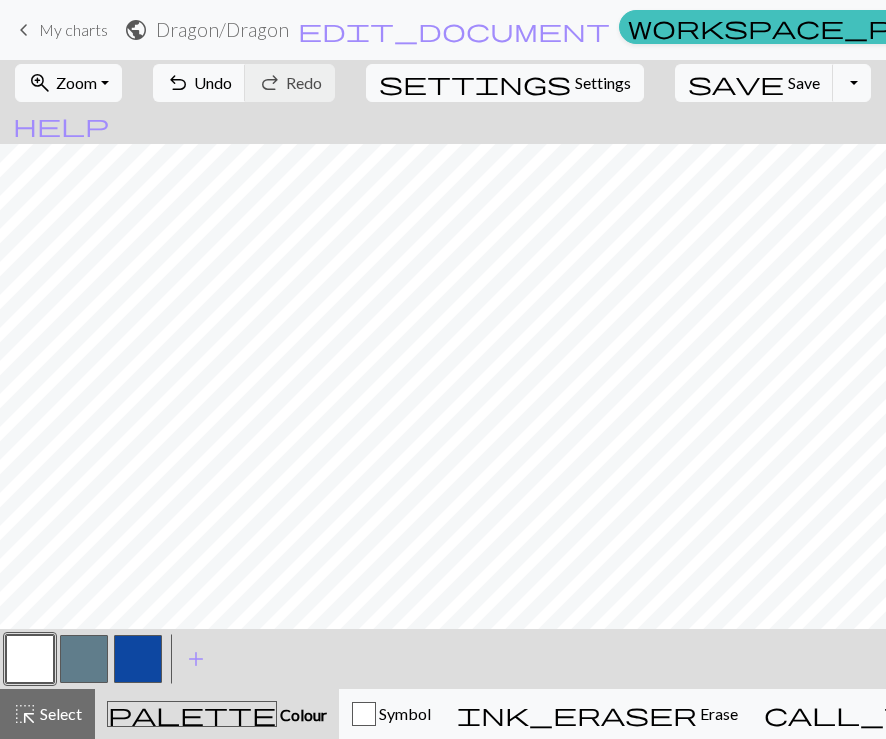 click at bounding box center (138, 659) 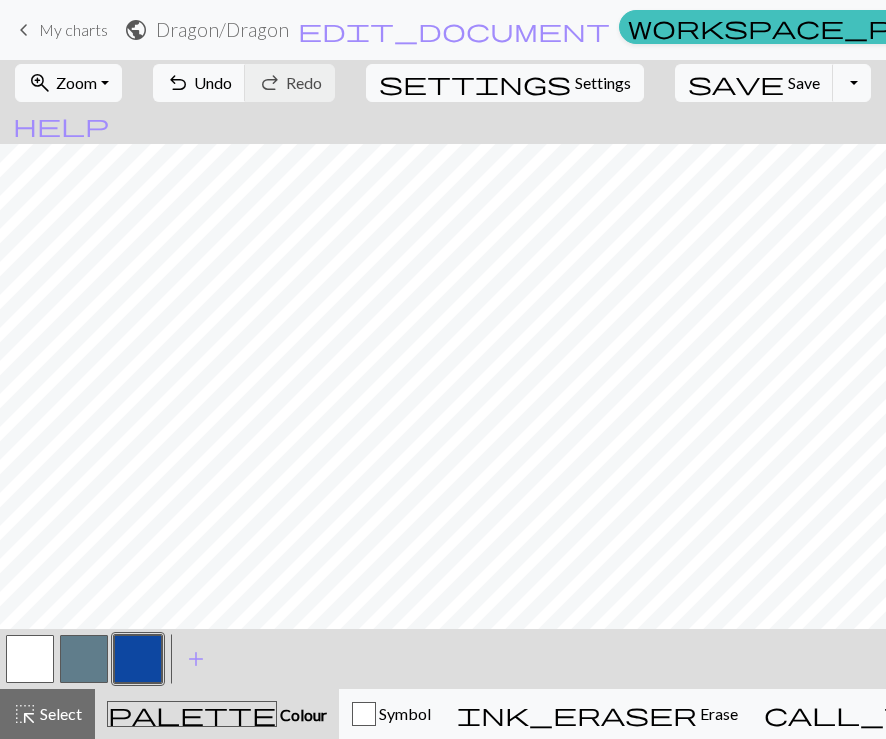click at bounding box center [30, 659] 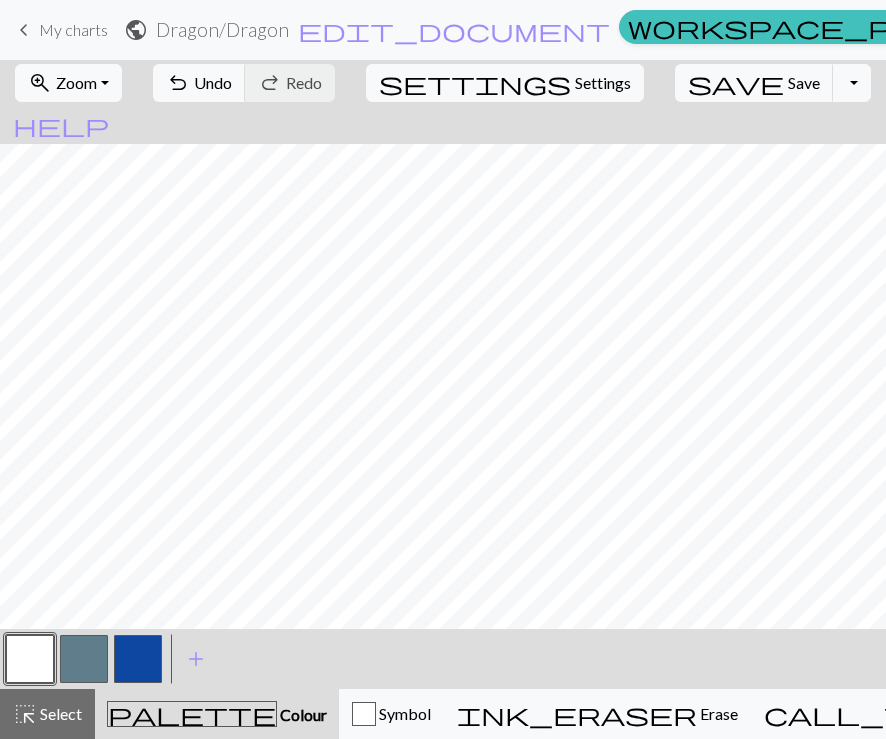 click at bounding box center (138, 659) 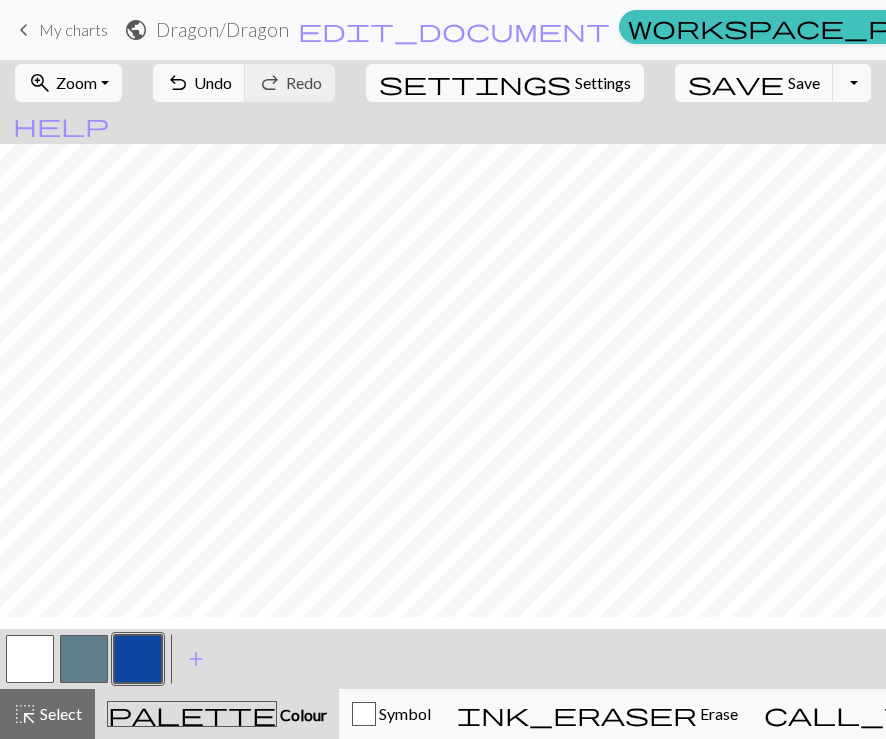 scroll, scrollTop: 2282, scrollLeft: 1516, axis: both 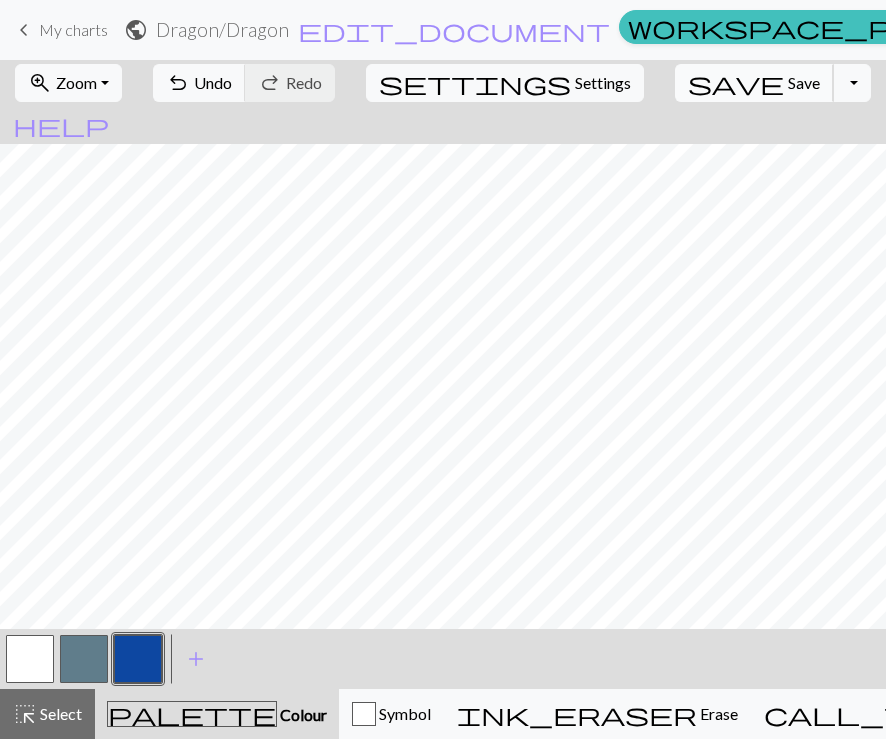 click on "Save" at bounding box center [804, 82] 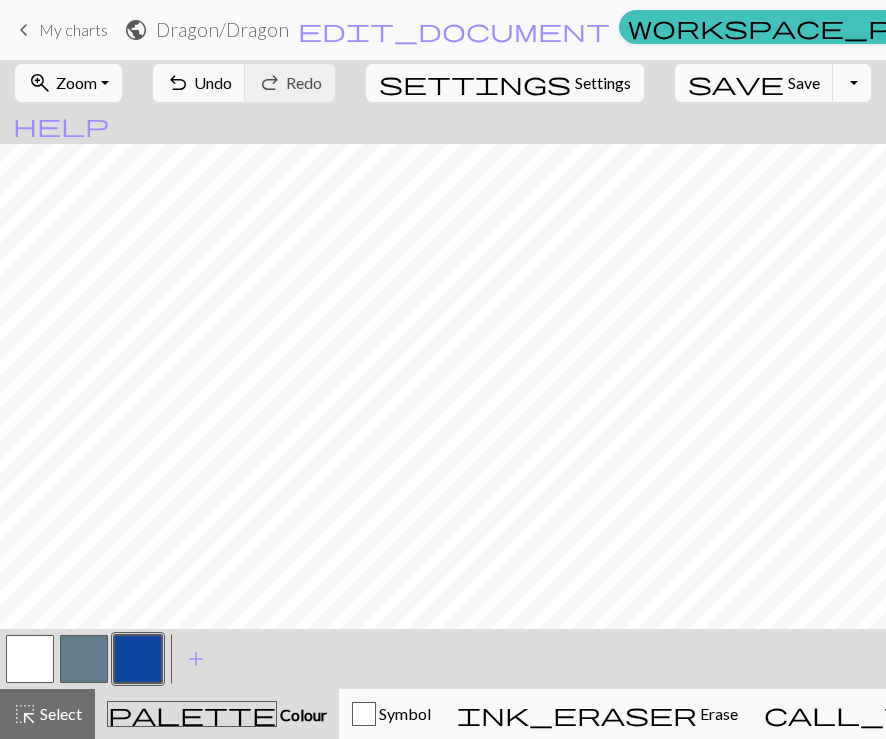 click at bounding box center (30, 659) 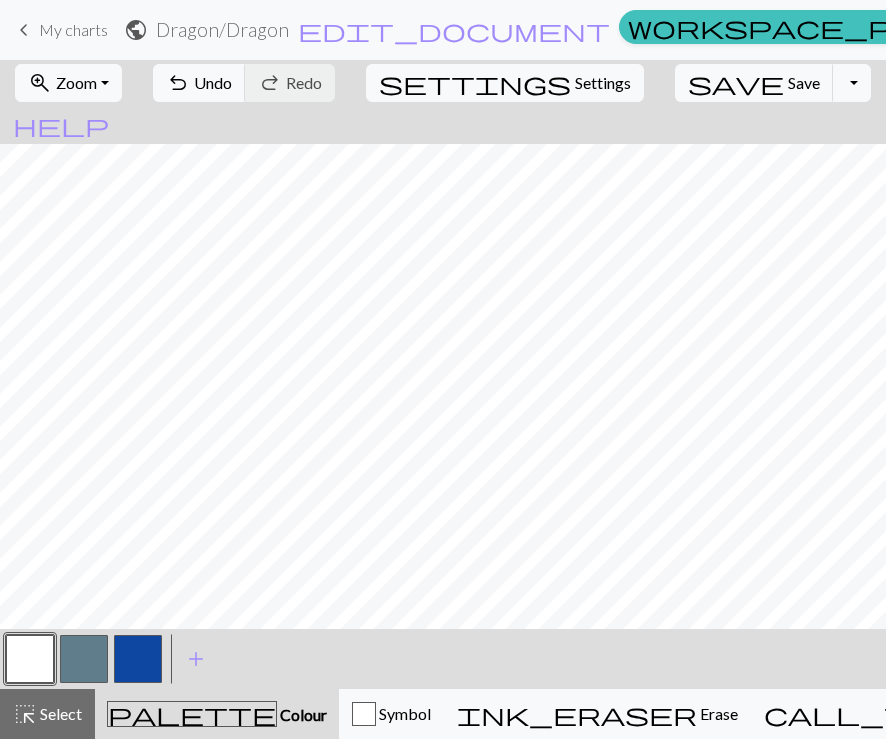 click at bounding box center (138, 659) 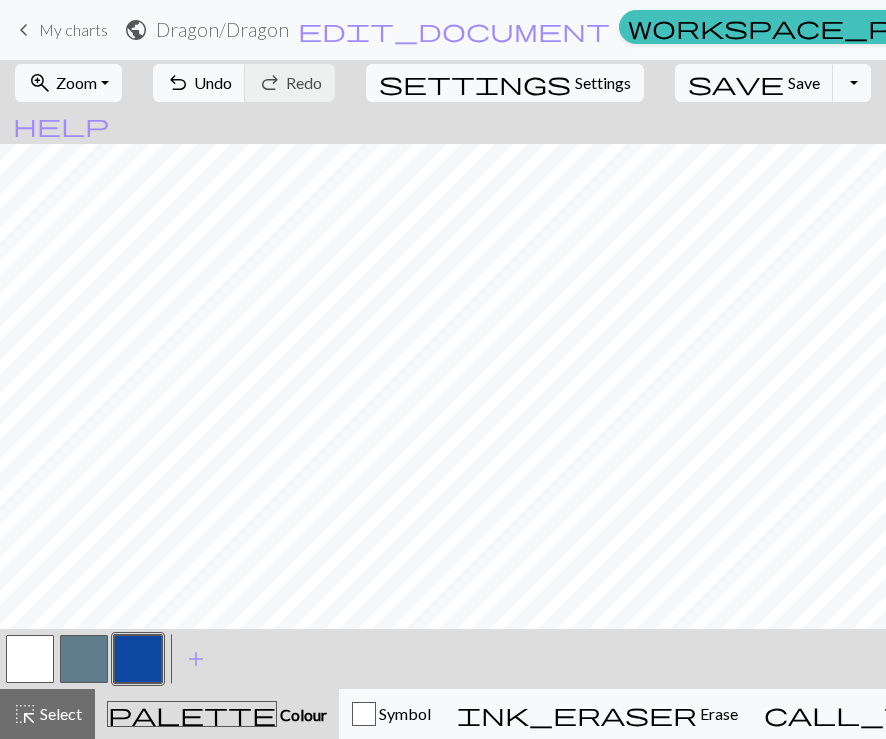 scroll, scrollTop: 1787, scrollLeft: 1269, axis: both 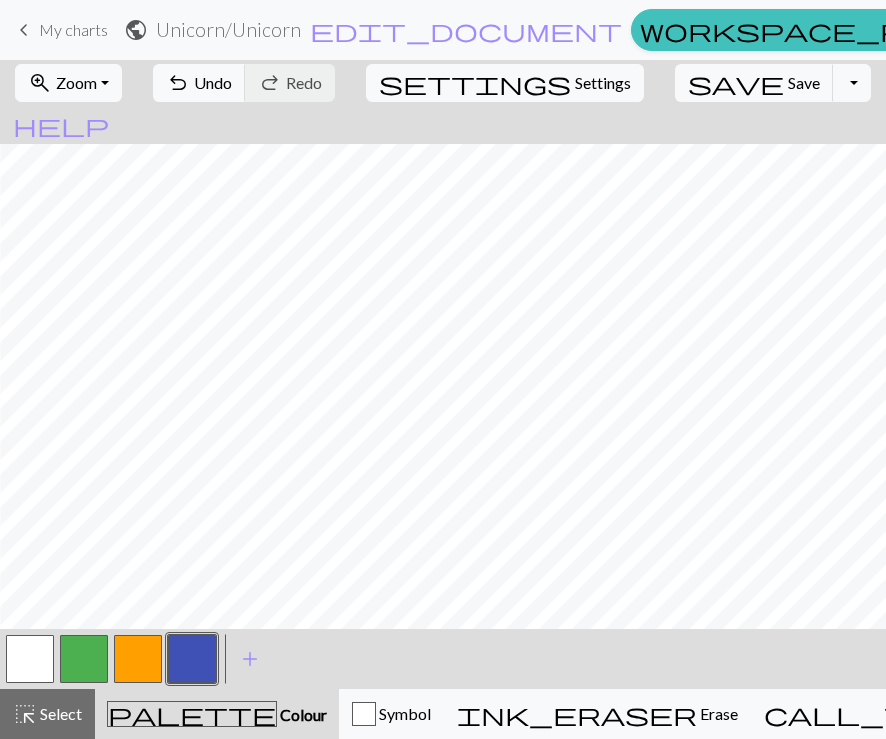 click at bounding box center [84, 659] 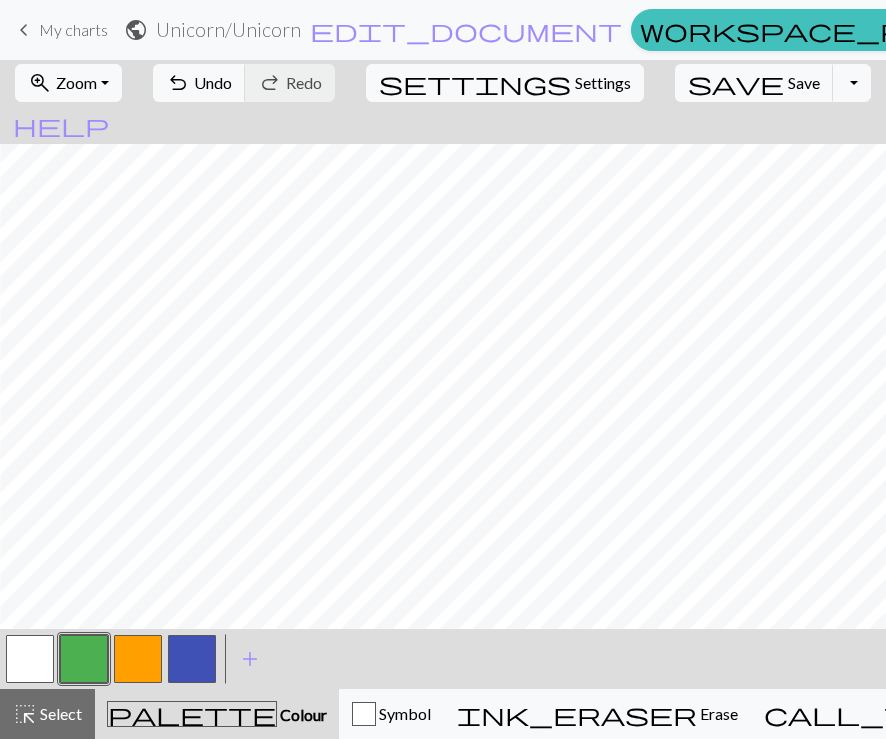 click at bounding box center (30, 659) 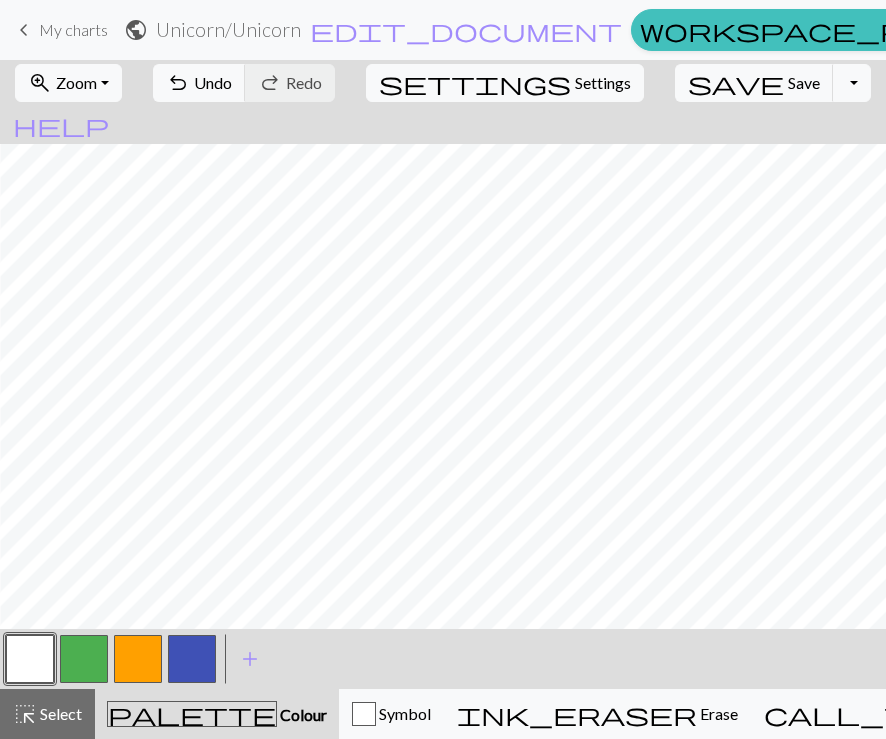 click at bounding box center (84, 659) 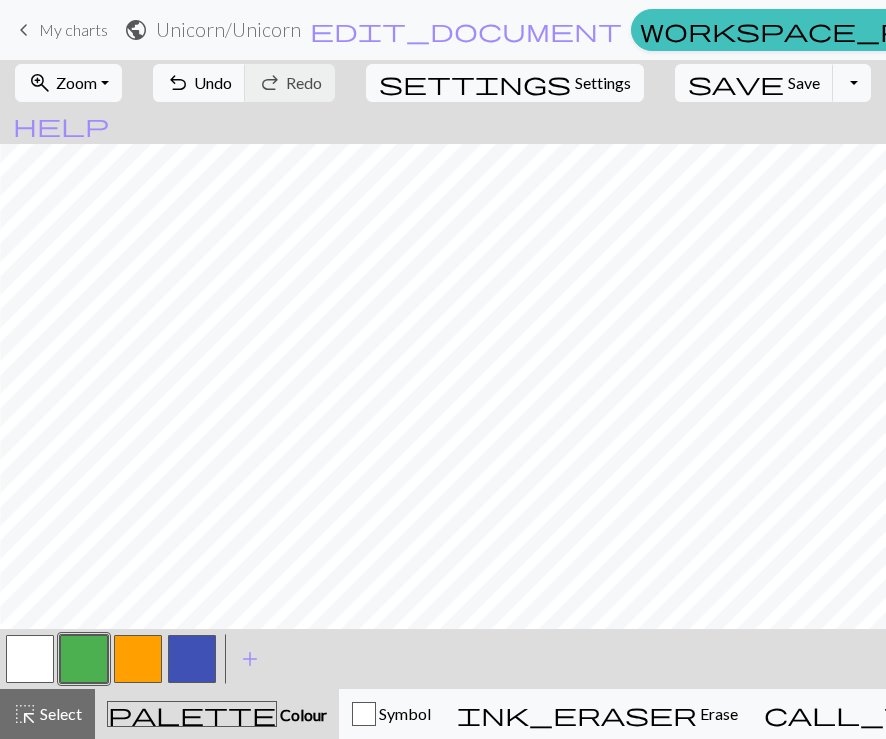 scroll, scrollTop: 1089, scrollLeft: 586, axis: both 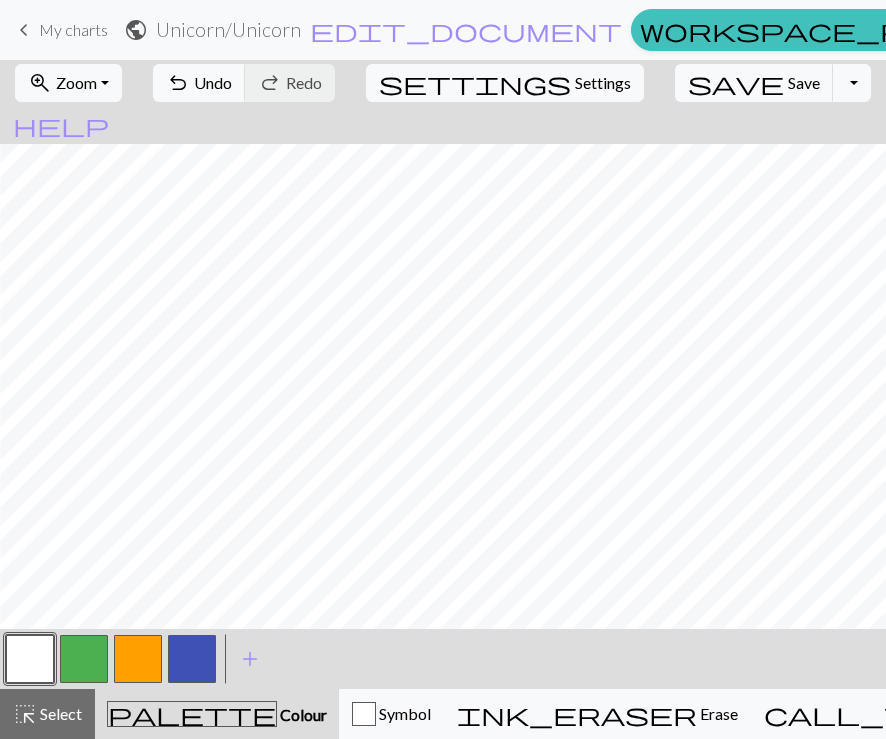 click at bounding box center (84, 659) 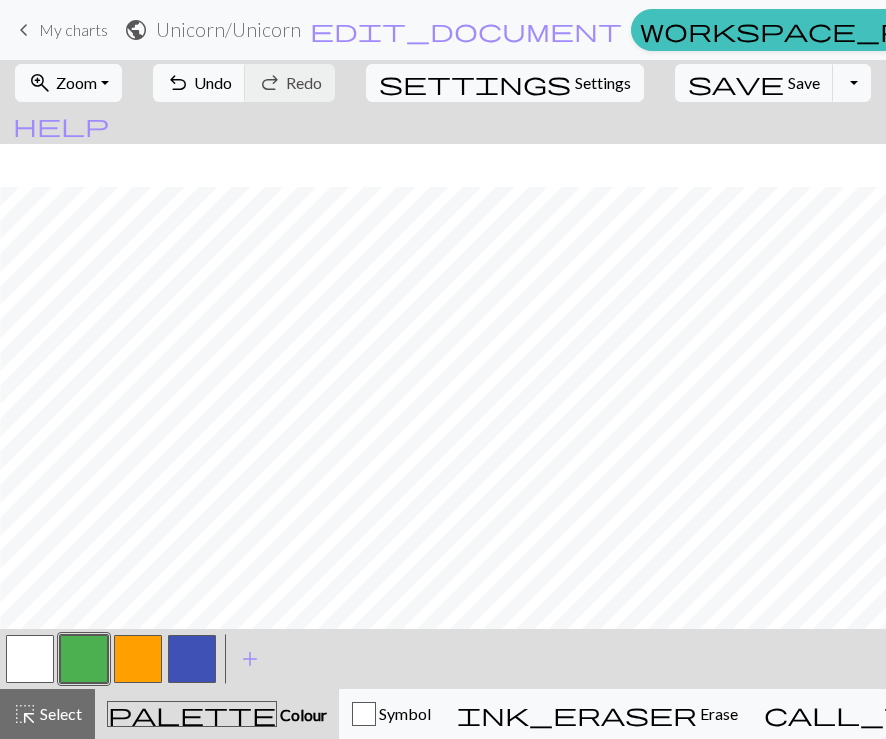 scroll, scrollTop: 476, scrollLeft: 586, axis: both 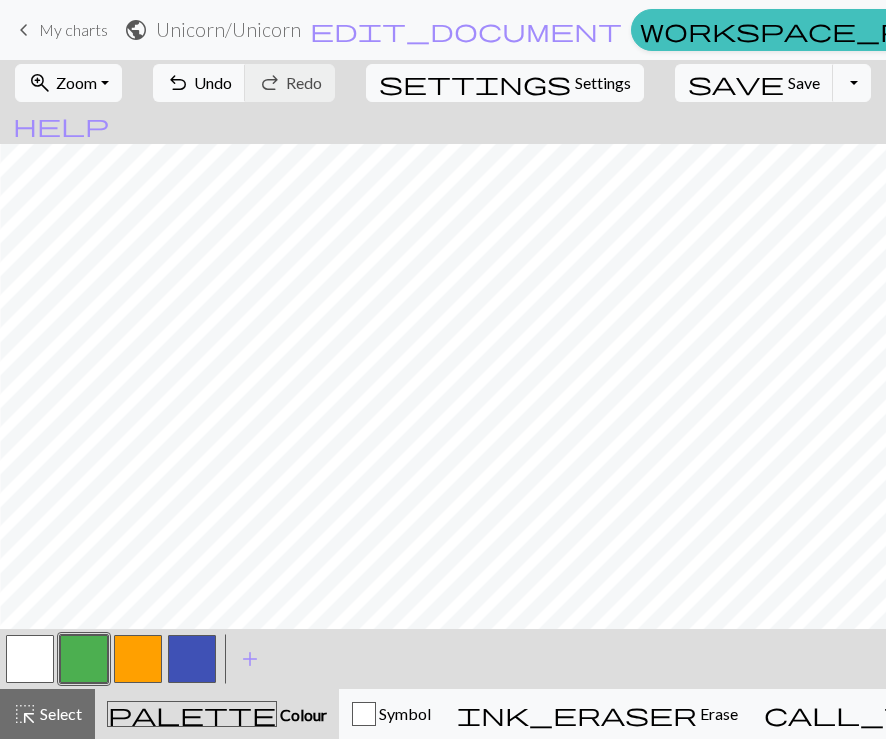 click at bounding box center [192, 659] 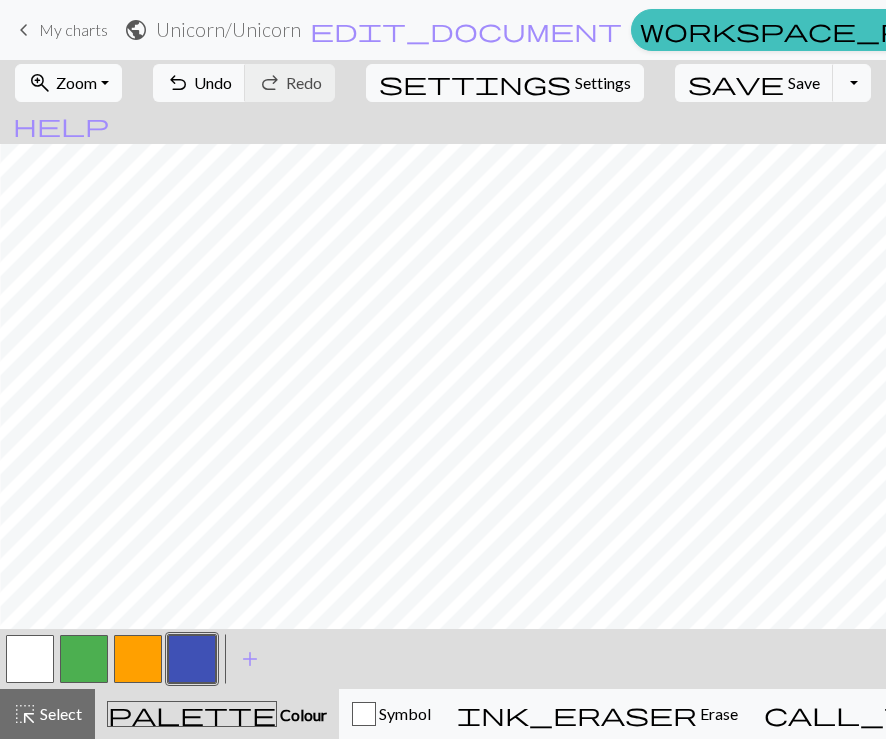 click on "Zoom" at bounding box center [76, 82] 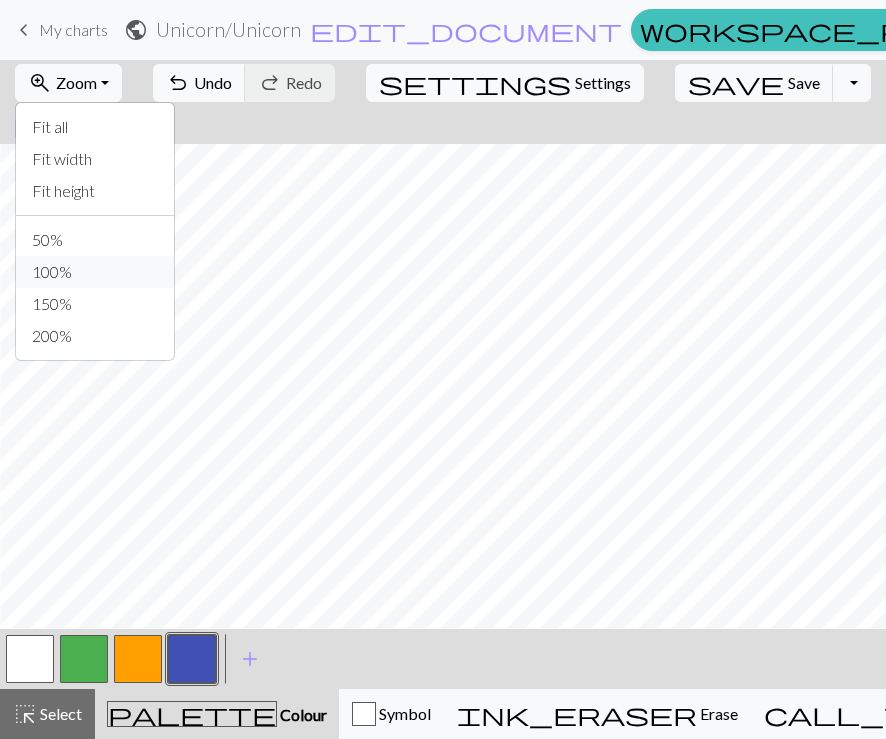 click on "100%" at bounding box center (95, 272) 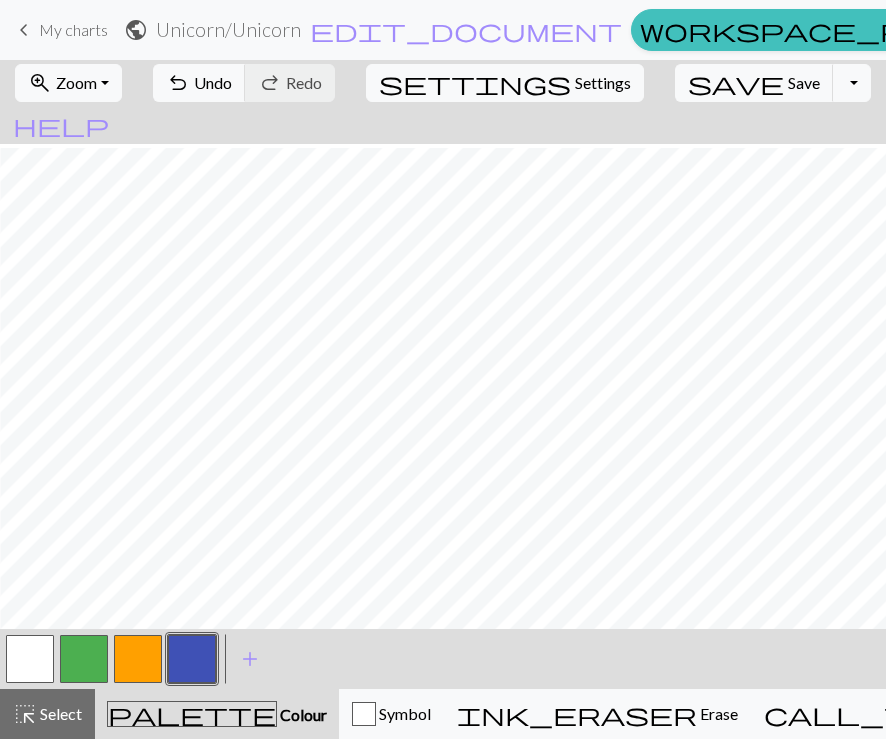 scroll, scrollTop: 2347, scrollLeft: 1750, axis: both 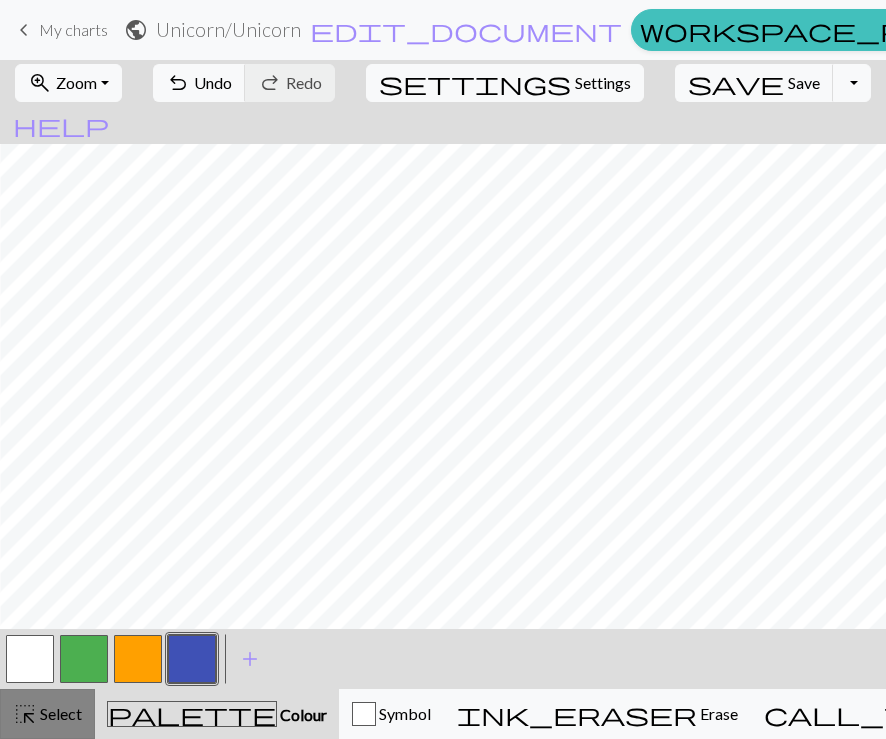click on "highlight_alt   Select   Select" at bounding box center (47, 714) 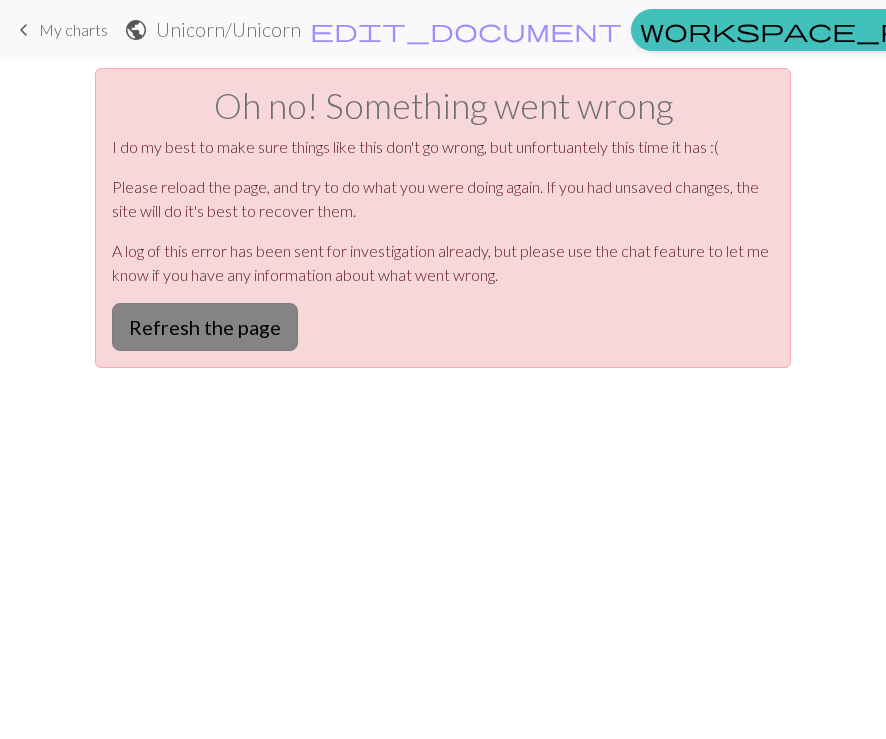 click on "Refresh the page" at bounding box center [205, 327] 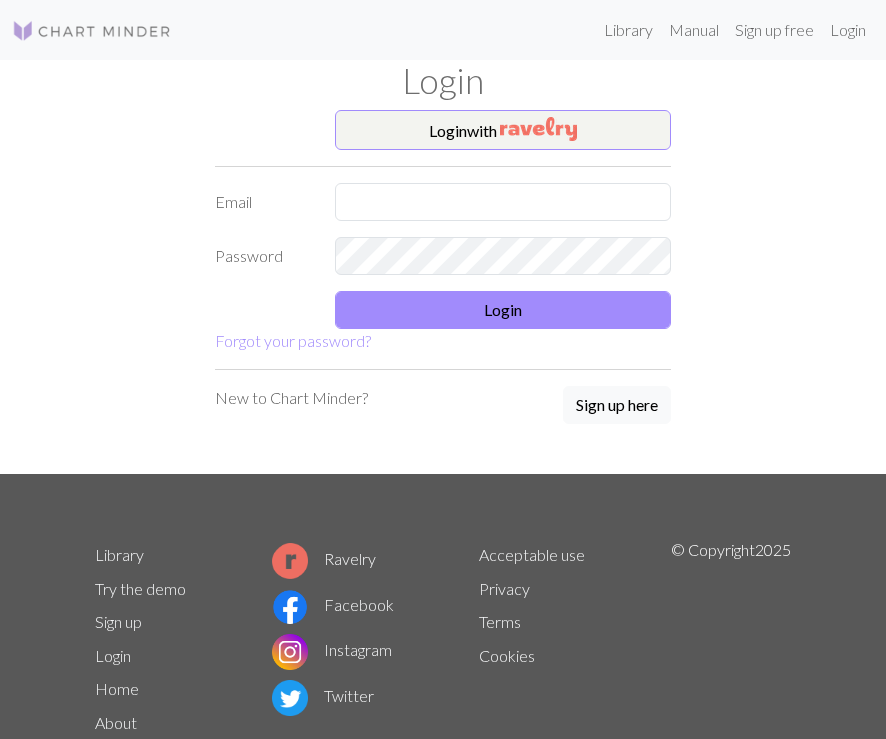scroll, scrollTop: 0, scrollLeft: 0, axis: both 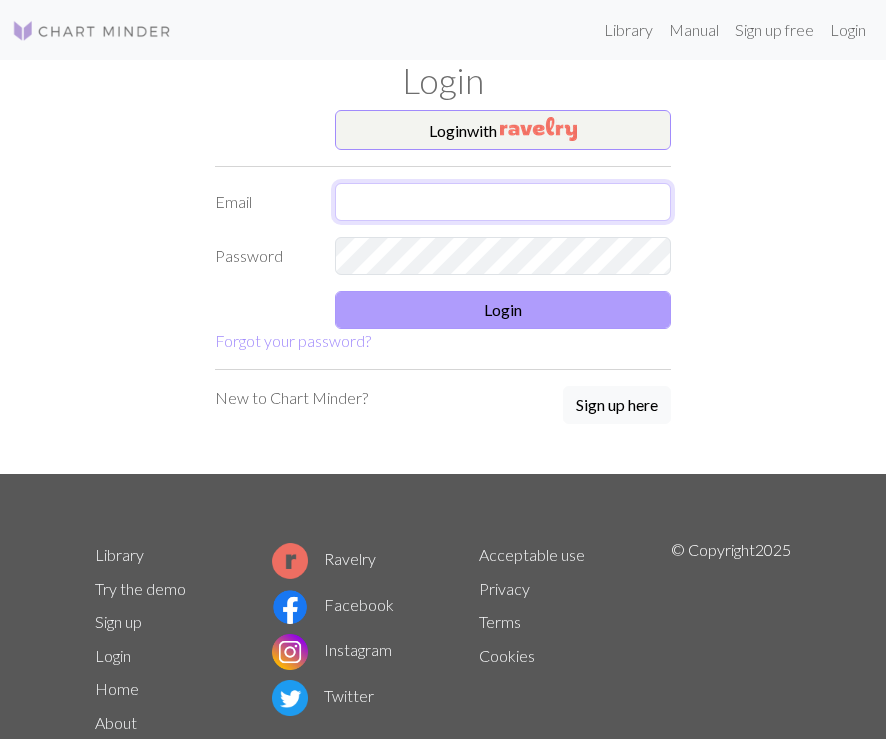 type on "[USERNAME]@example.com" 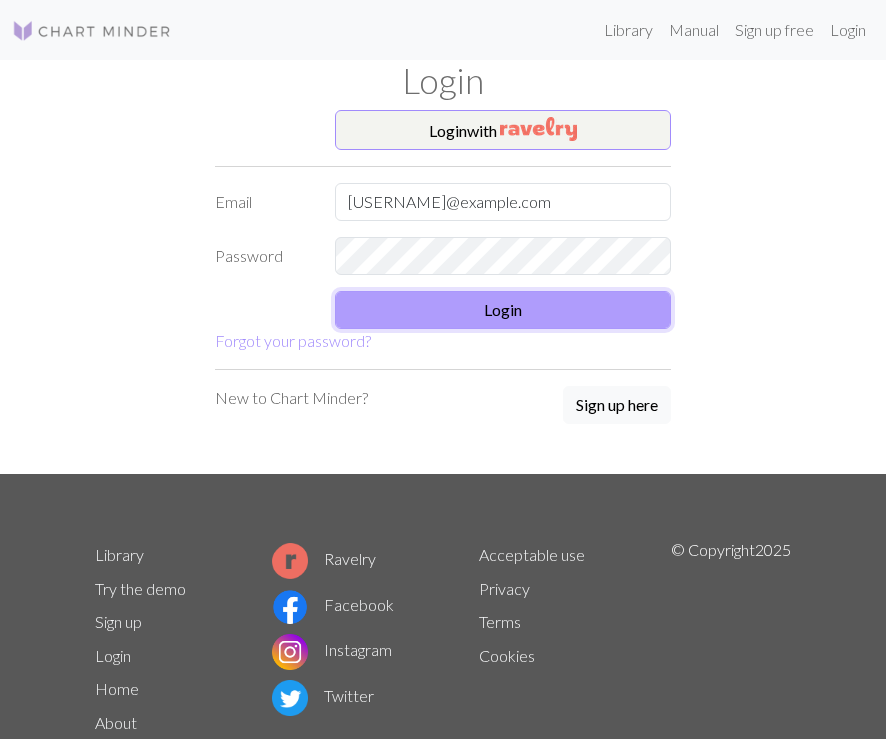 click on "Login" at bounding box center (503, 310) 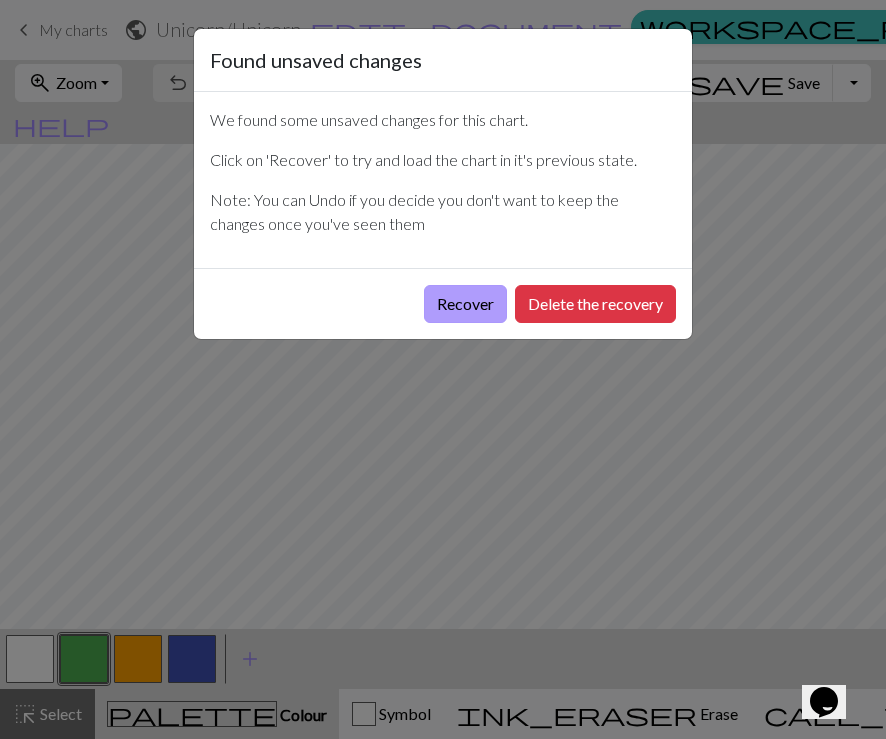 click on "Recover" at bounding box center [465, 304] 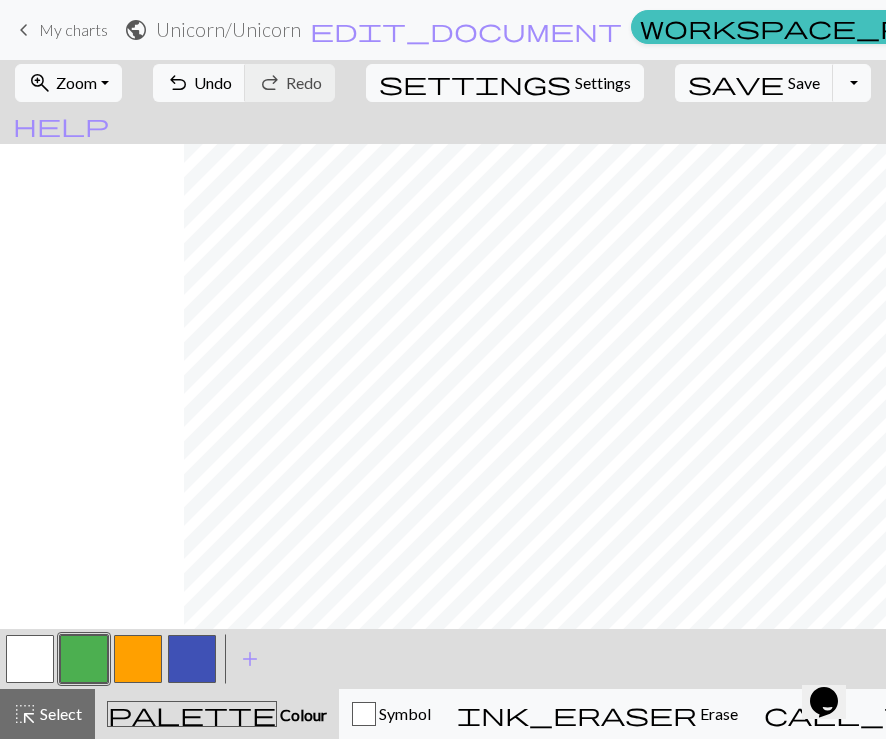 scroll, scrollTop: 457, scrollLeft: 457, axis: both 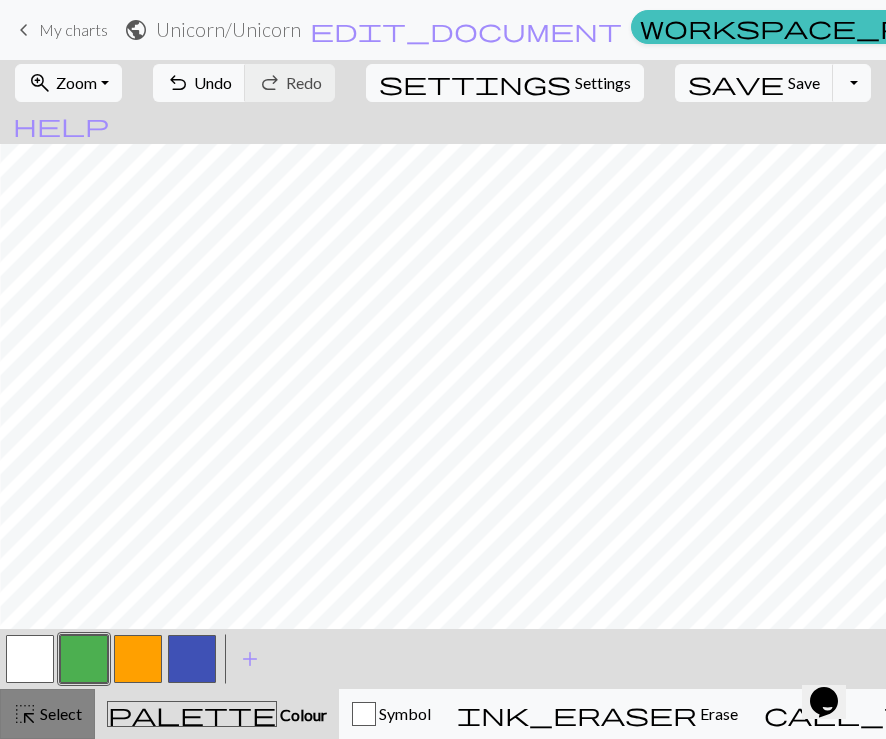 click on "Select" at bounding box center (59, 713) 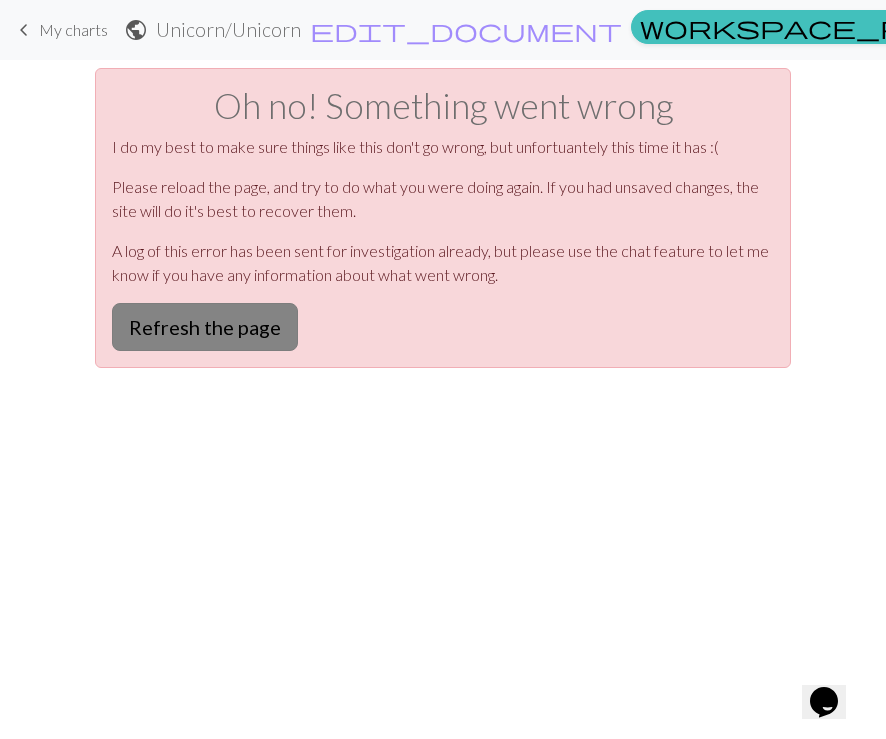 click on "Refresh the page" at bounding box center [205, 327] 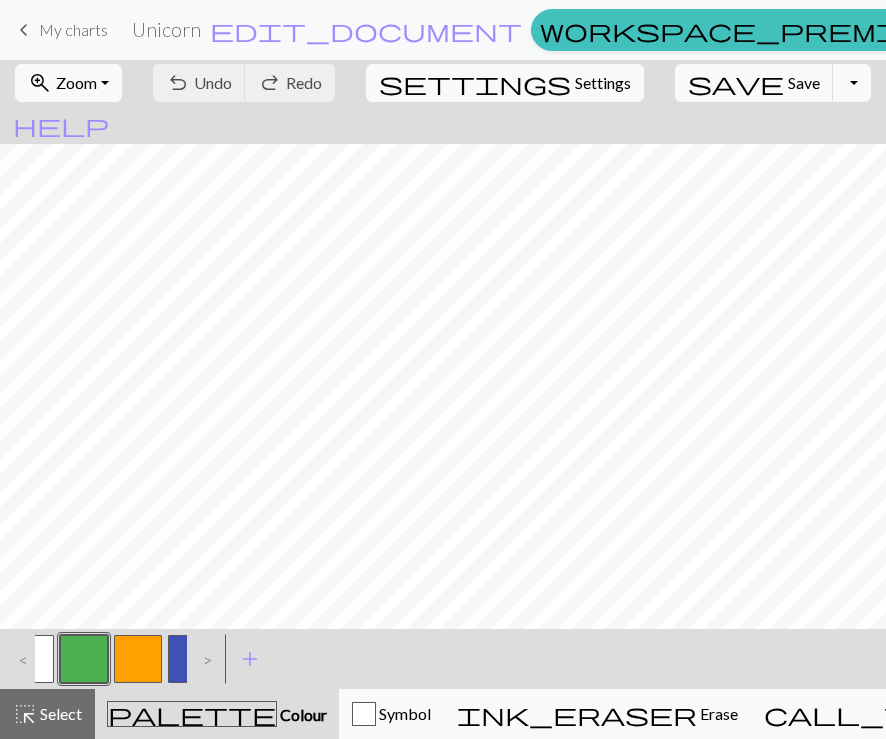 scroll, scrollTop: 0, scrollLeft: 0, axis: both 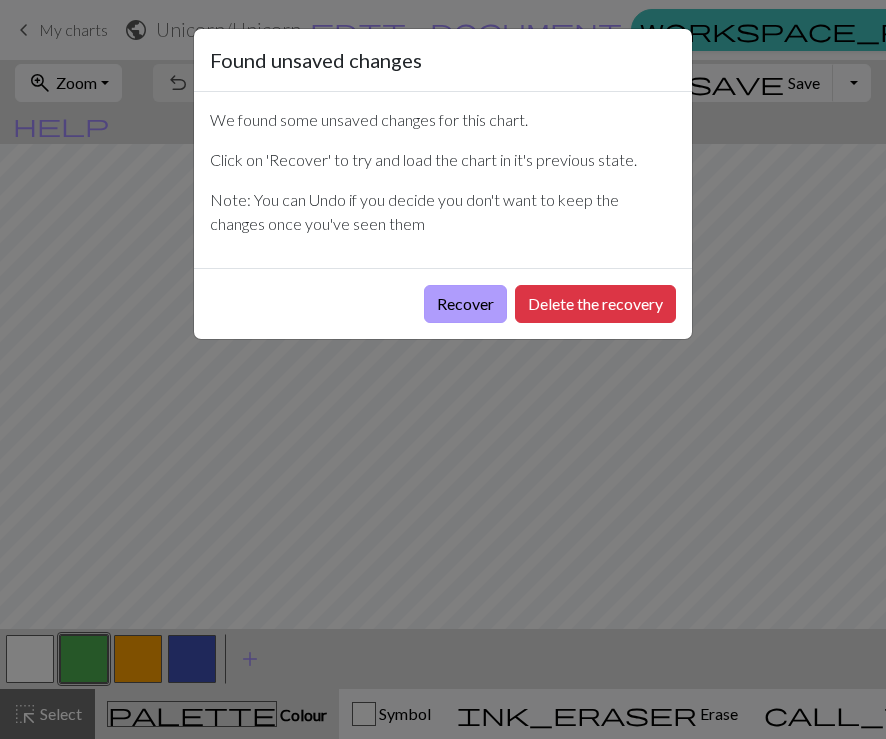 click on "Recover" at bounding box center [465, 304] 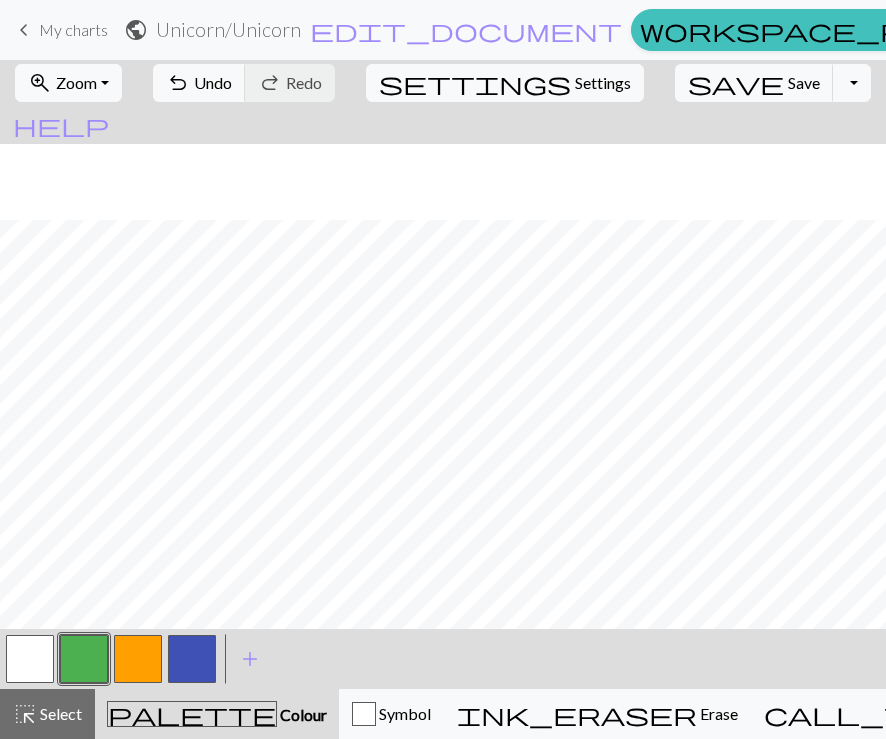 scroll, scrollTop: 303, scrollLeft: 0, axis: vertical 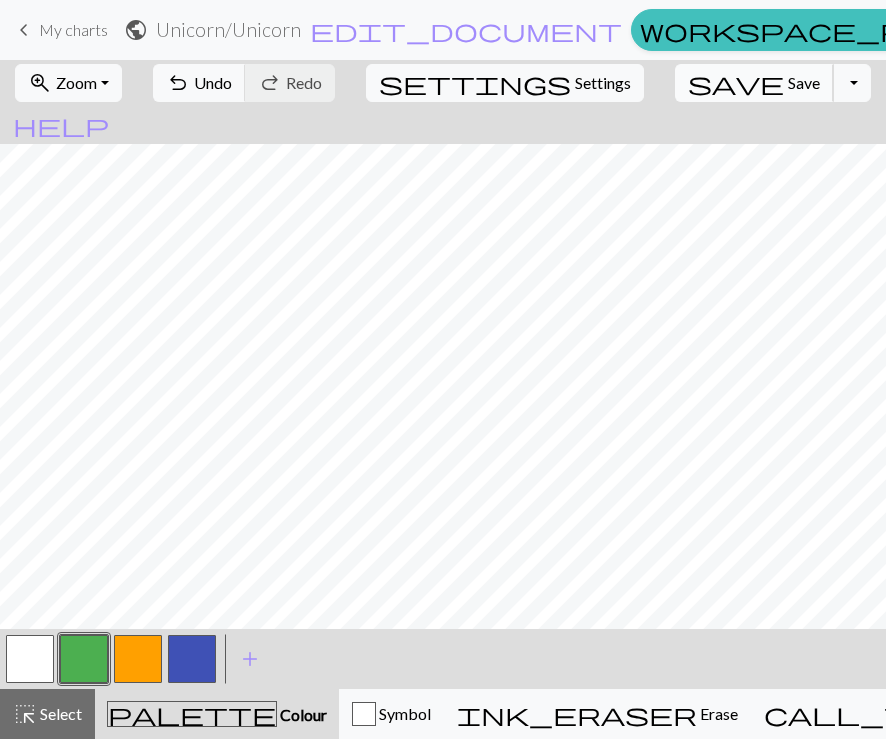 click on "Save" at bounding box center (804, 82) 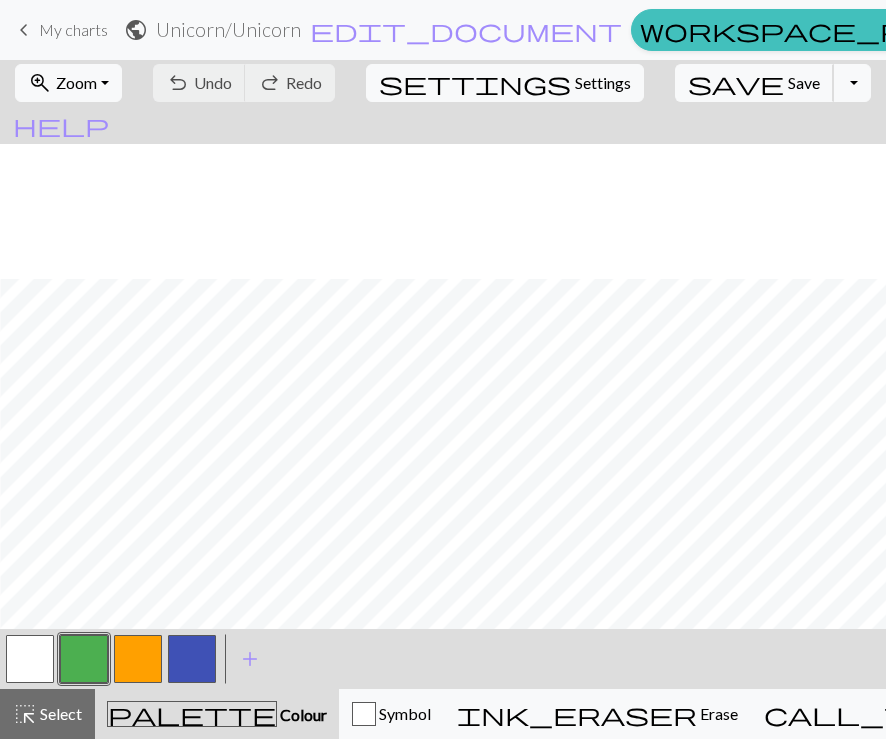 scroll, scrollTop: 1089, scrollLeft: 586, axis: both 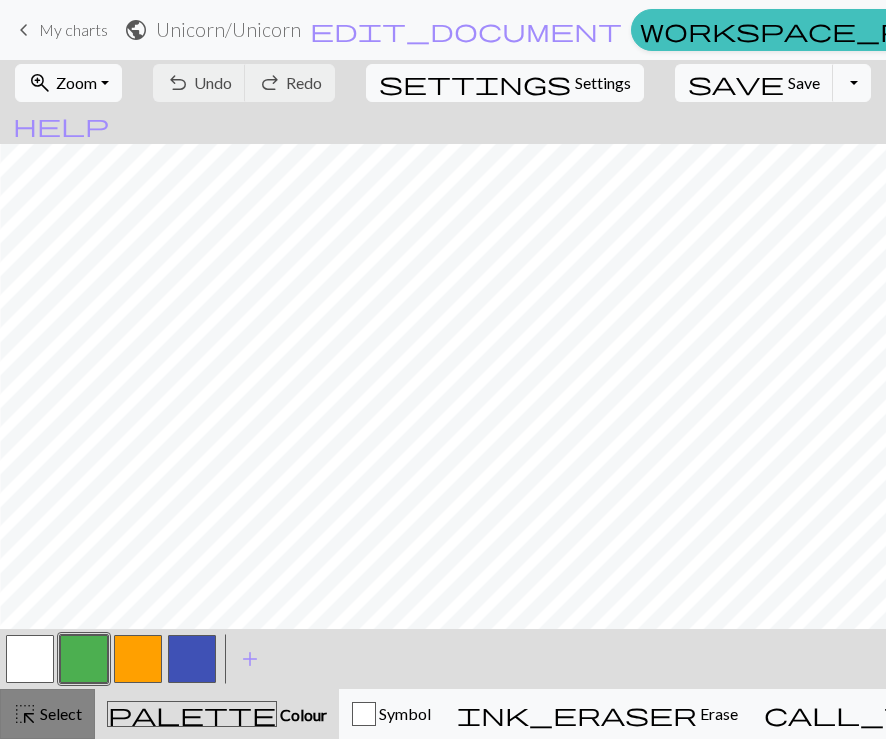 click on "Select" at bounding box center [59, 713] 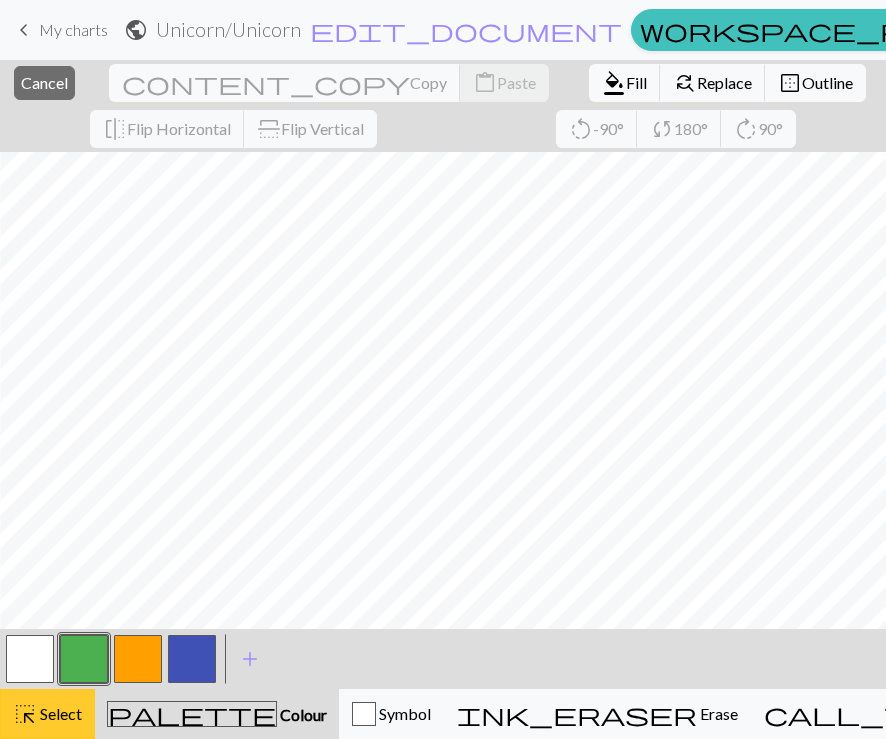 click on "Select" at bounding box center (59, 713) 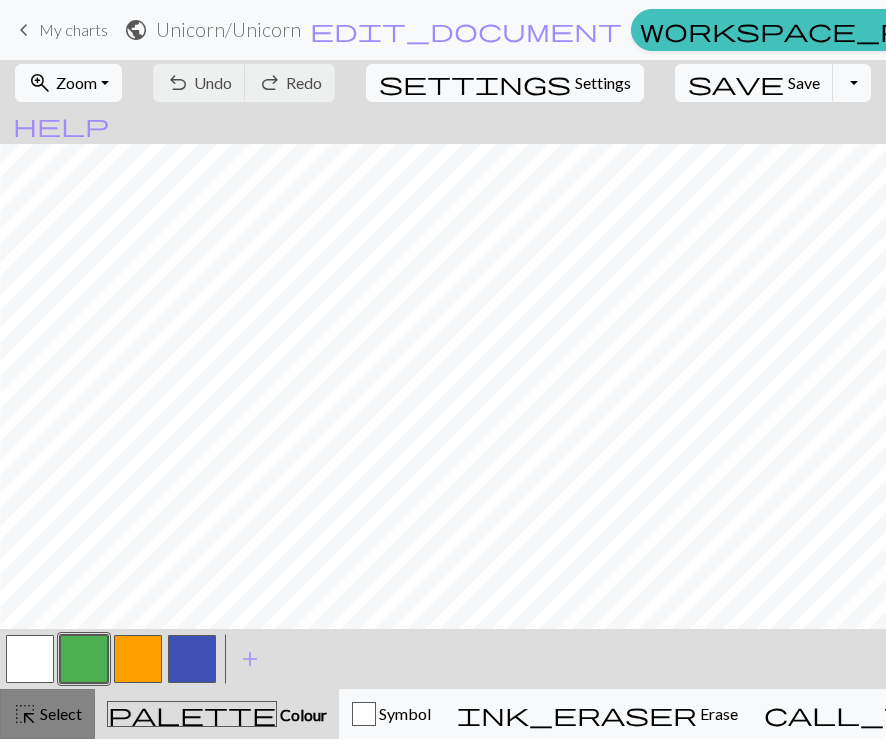 click on "Select" at bounding box center (59, 713) 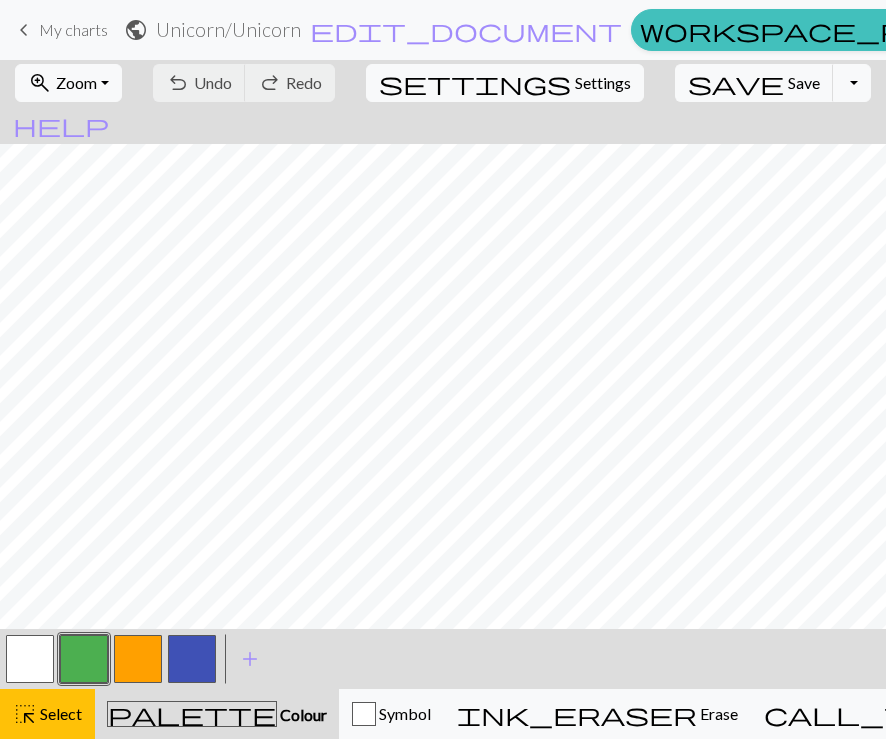 scroll, scrollTop: 1004, scrollLeft: 509, axis: both 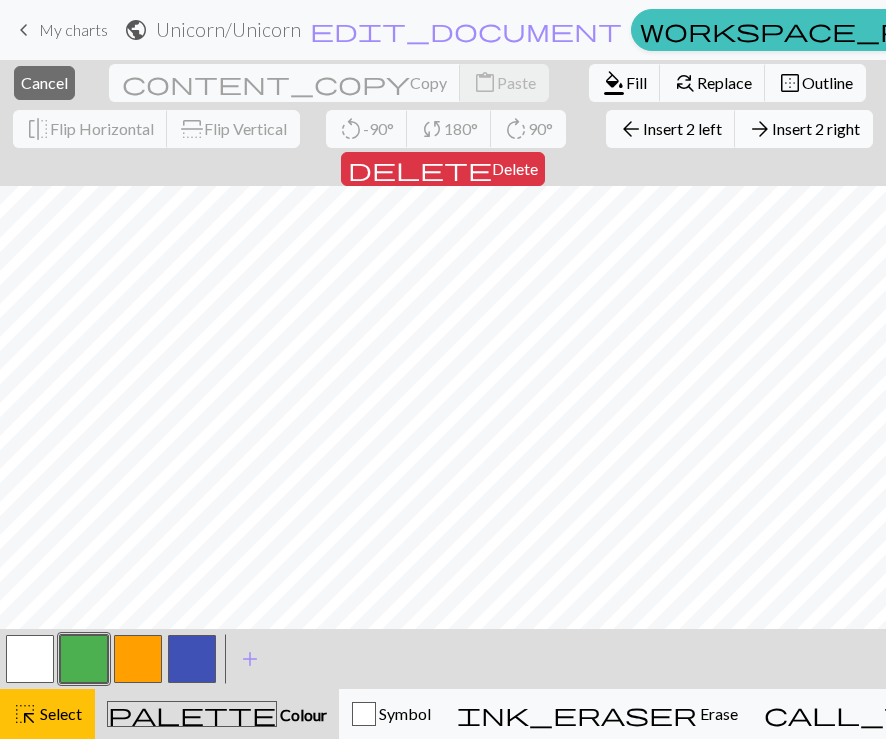click on "Insert 2 right" at bounding box center [816, 128] 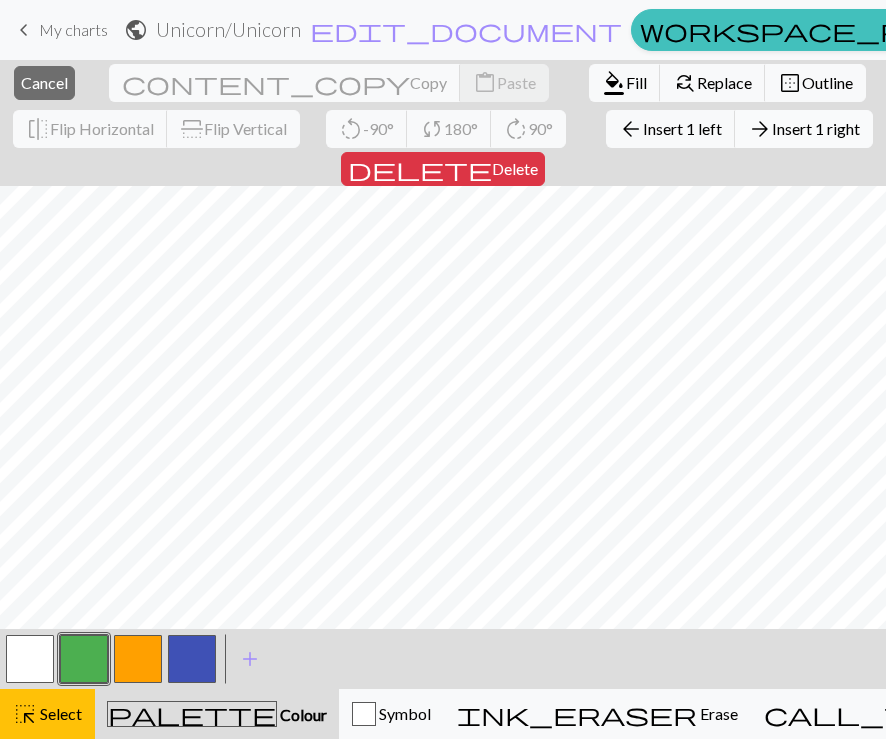 click on "Insert 1 right" at bounding box center [816, 128] 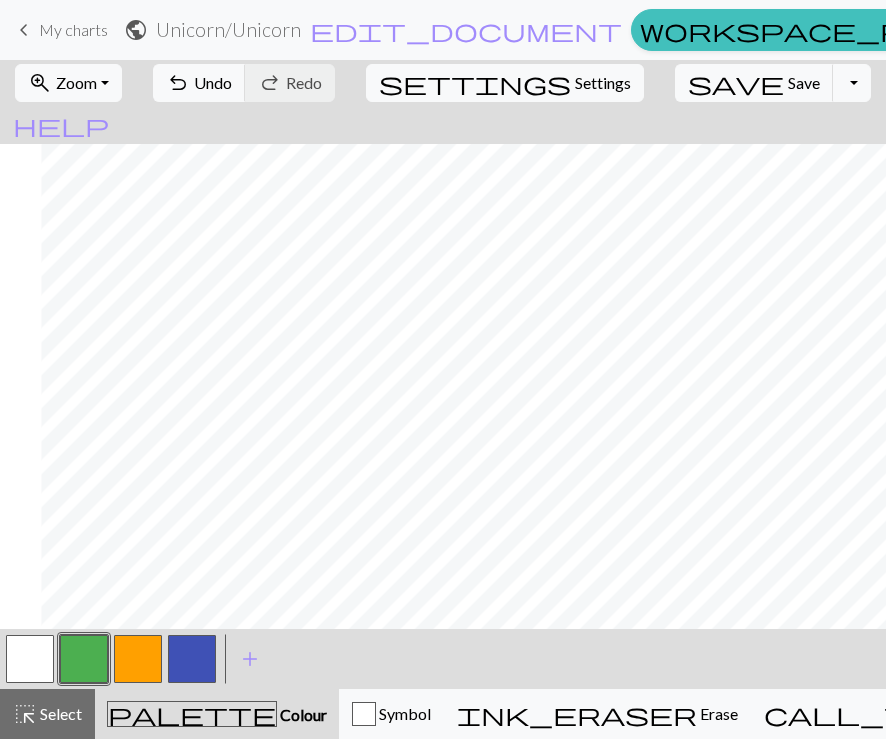 scroll, scrollTop: 1004, scrollLeft: 550, axis: both 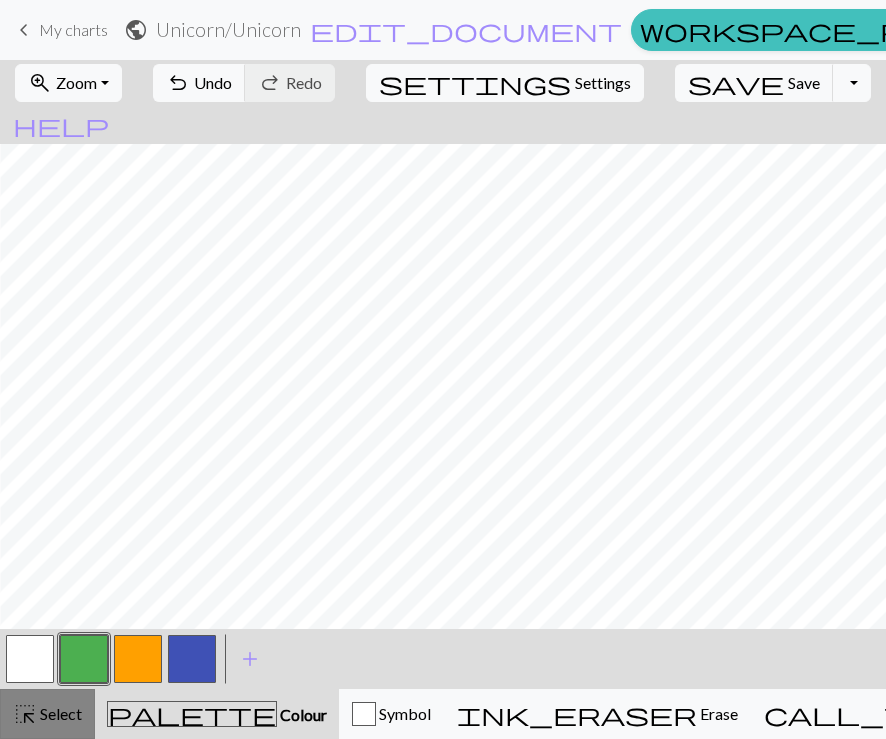 click on "highlight_alt   Select   Select" at bounding box center (47, 714) 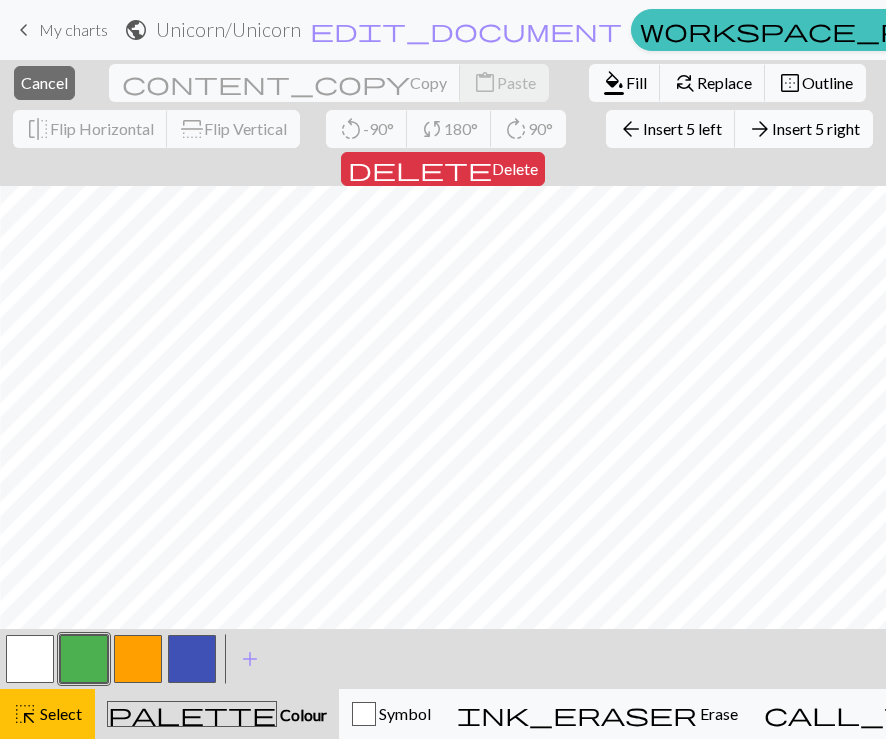 click on "Insert 5 right" at bounding box center [816, 128] 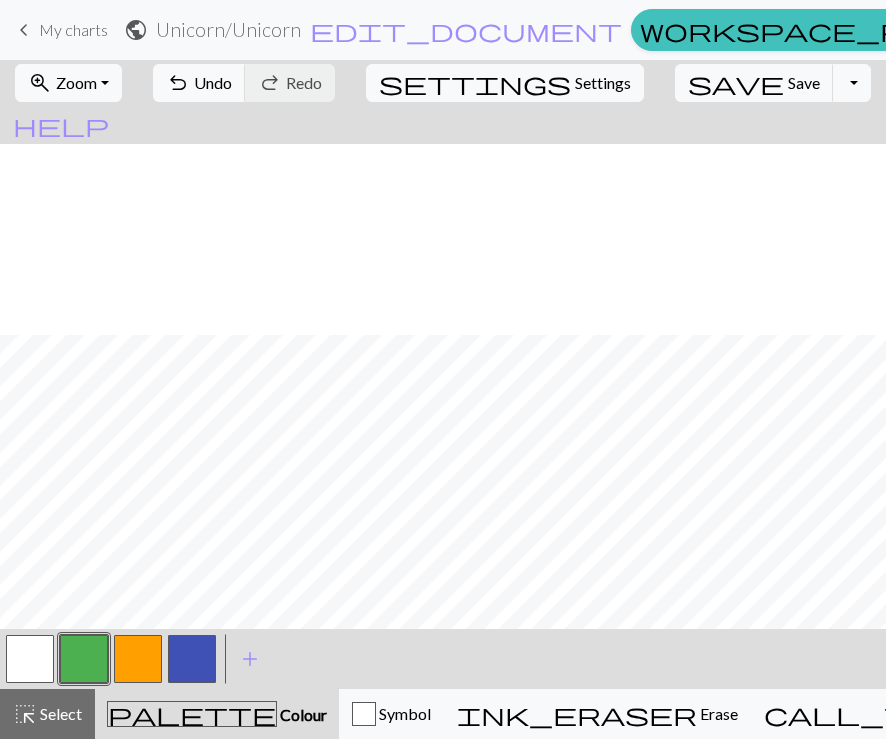 scroll, scrollTop: 947, scrollLeft: 564, axis: both 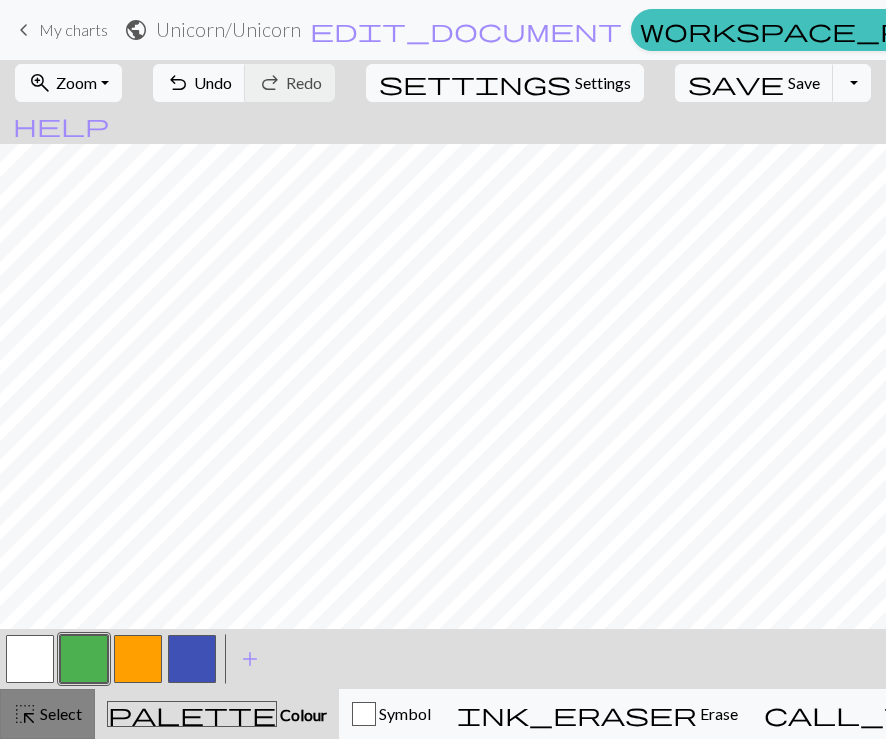 click on "Select" at bounding box center (59, 713) 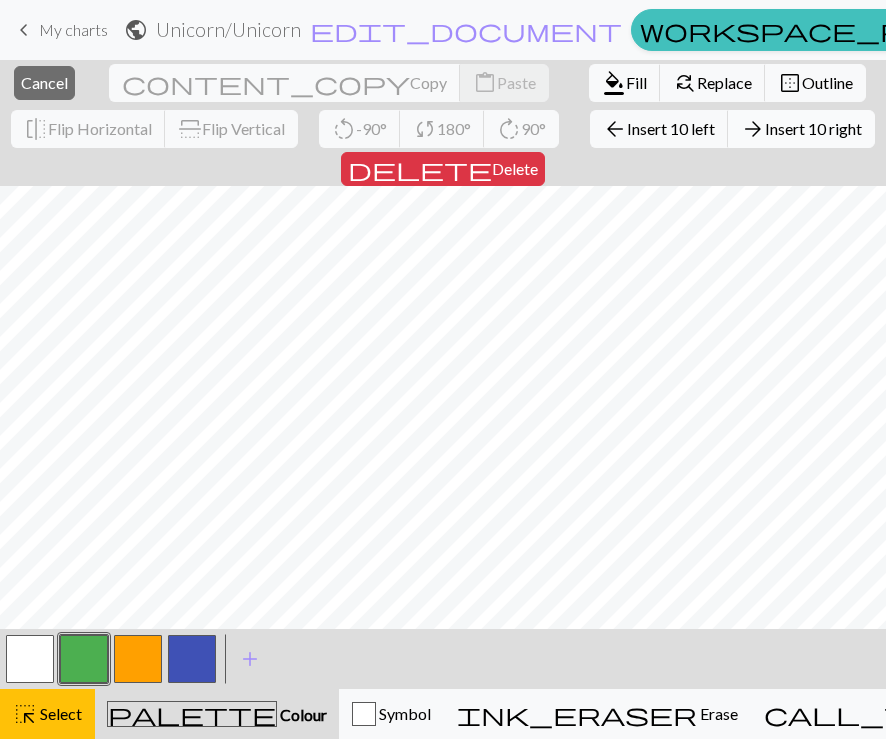 click on "Insert 10 right" at bounding box center (813, 128) 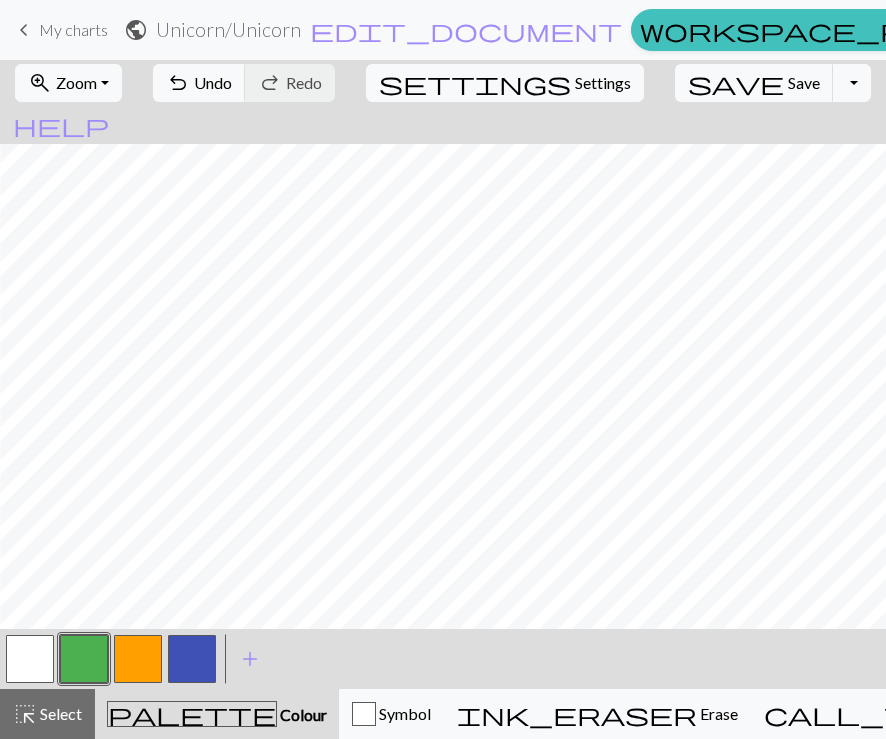 scroll, scrollTop: 292, scrollLeft: 697, axis: both 